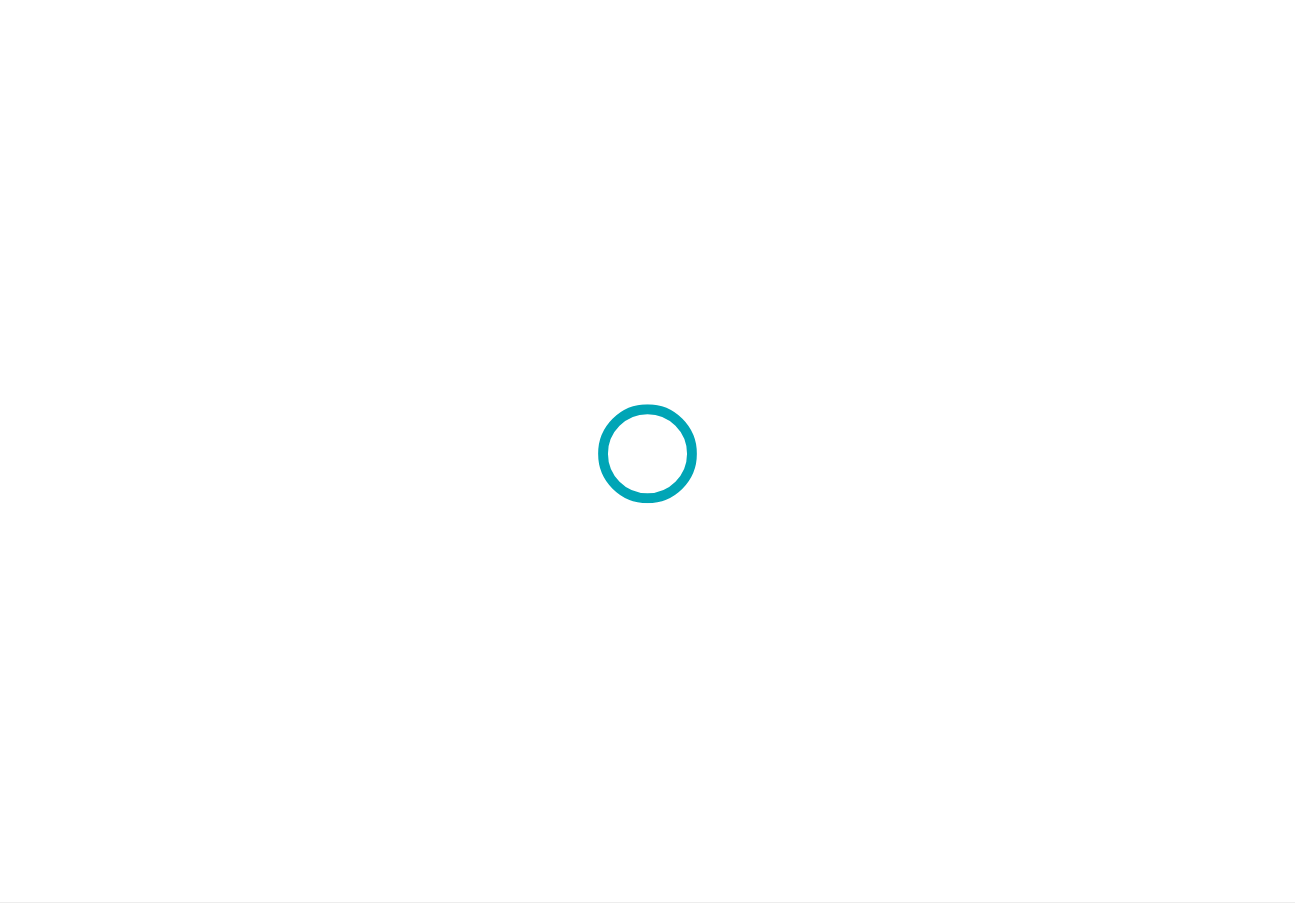 scroll, scrollTop: 0, scrollLeft: 0, axis: both 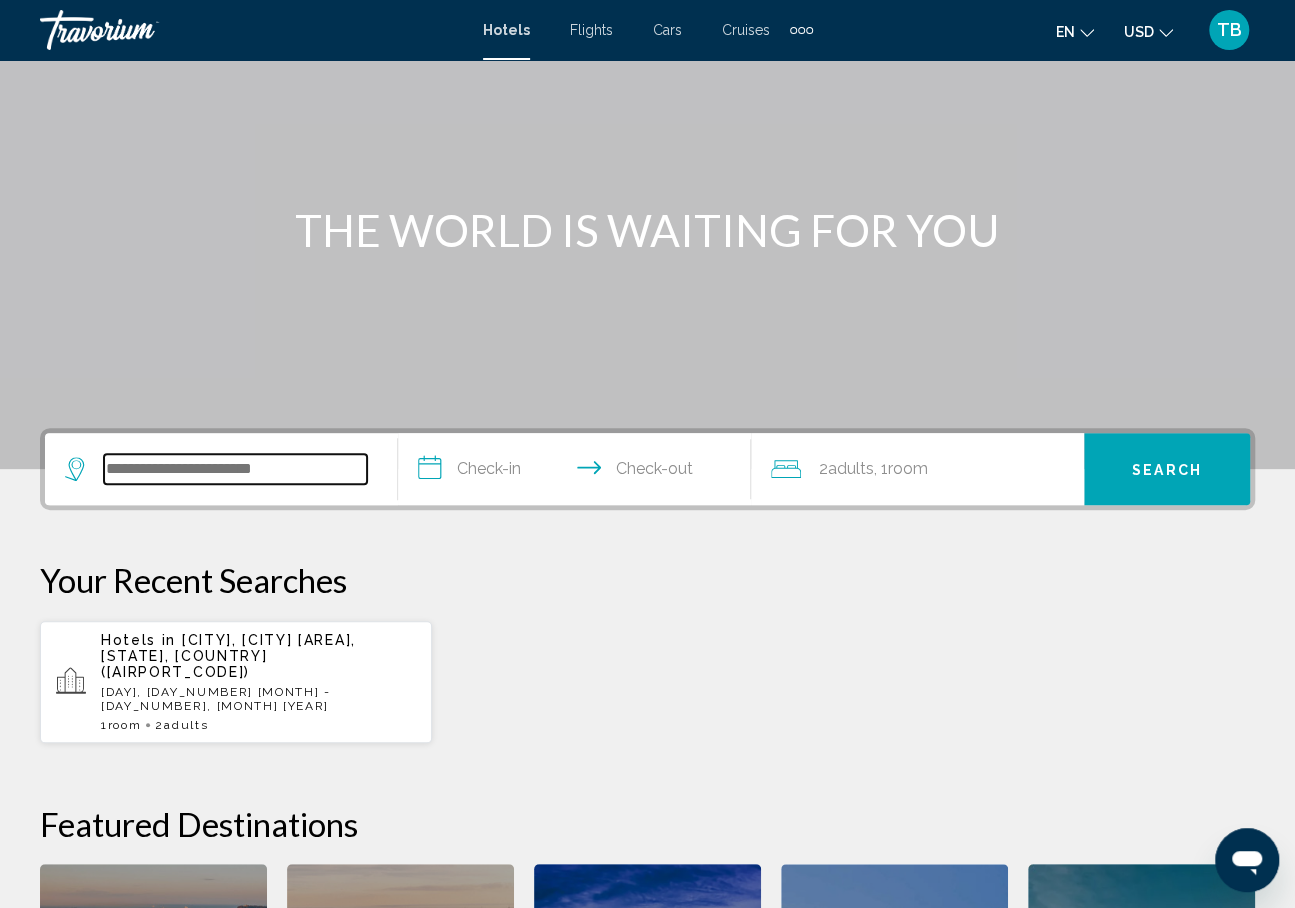 click at bounding box center [235, 469] 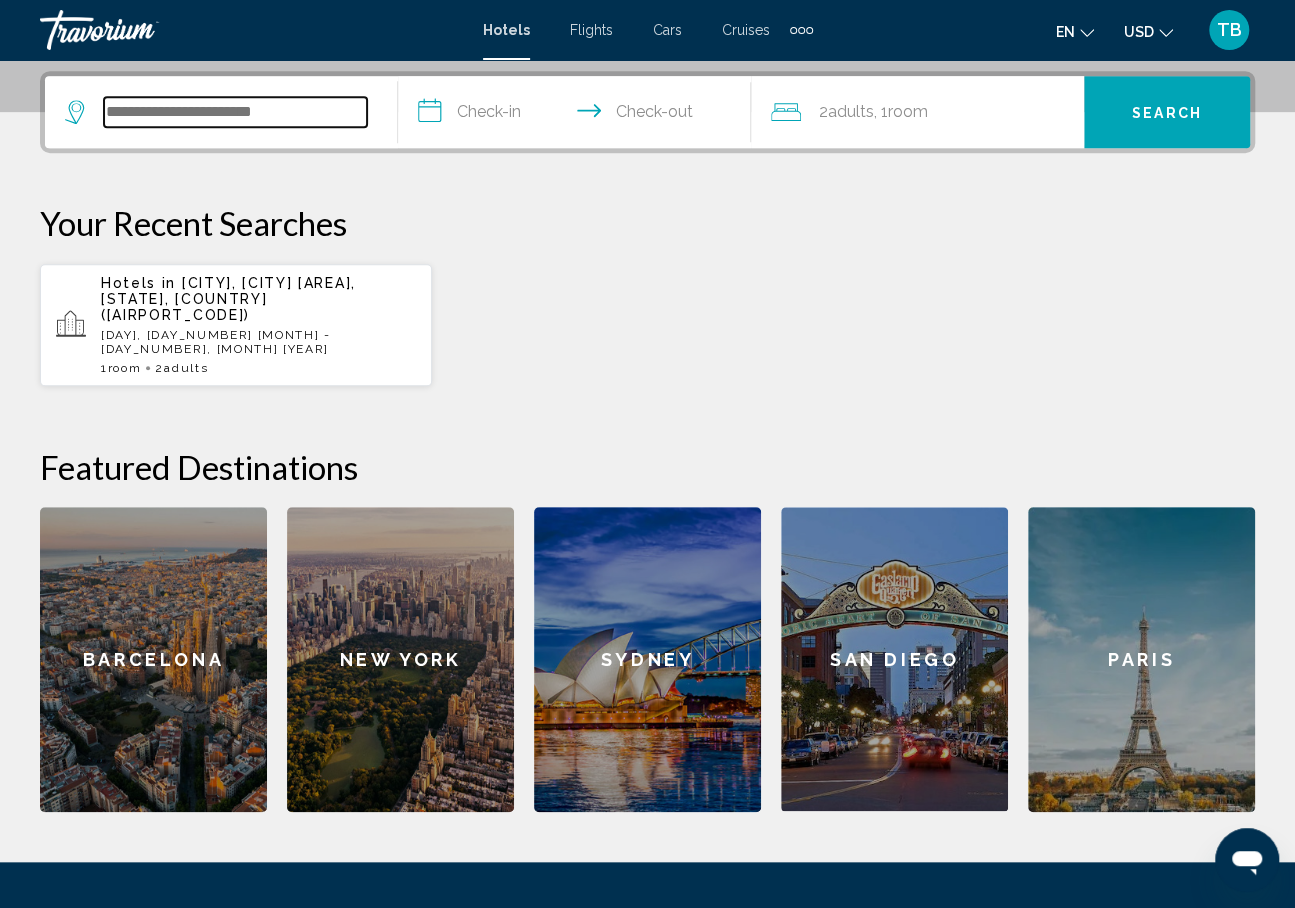 scroll, scrollTop: 494, scrollLeft: 0, axis: vertical 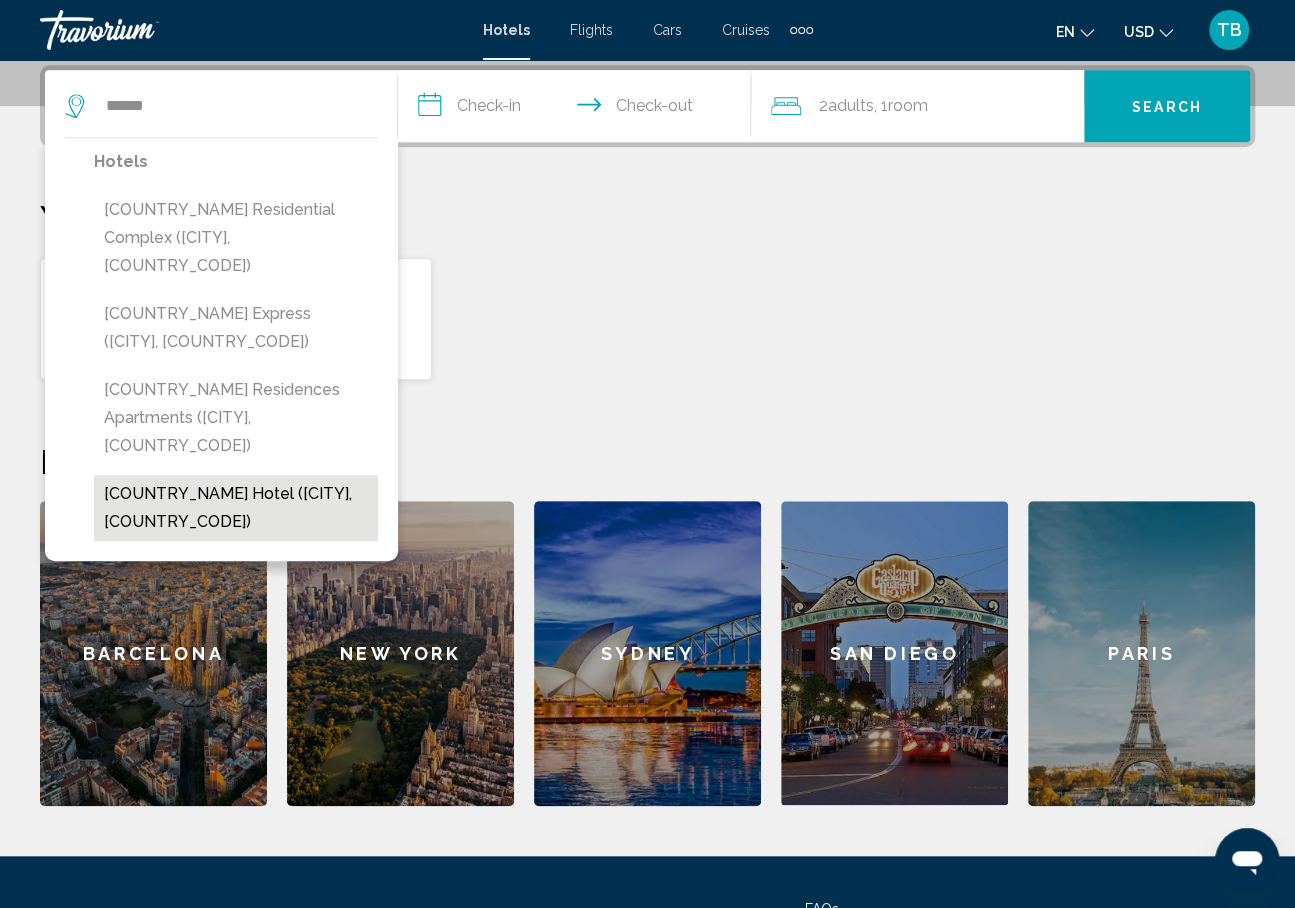 click on "[COMPANY] ([CITY], [COUNTRY])" at bounding box center (236, 508) 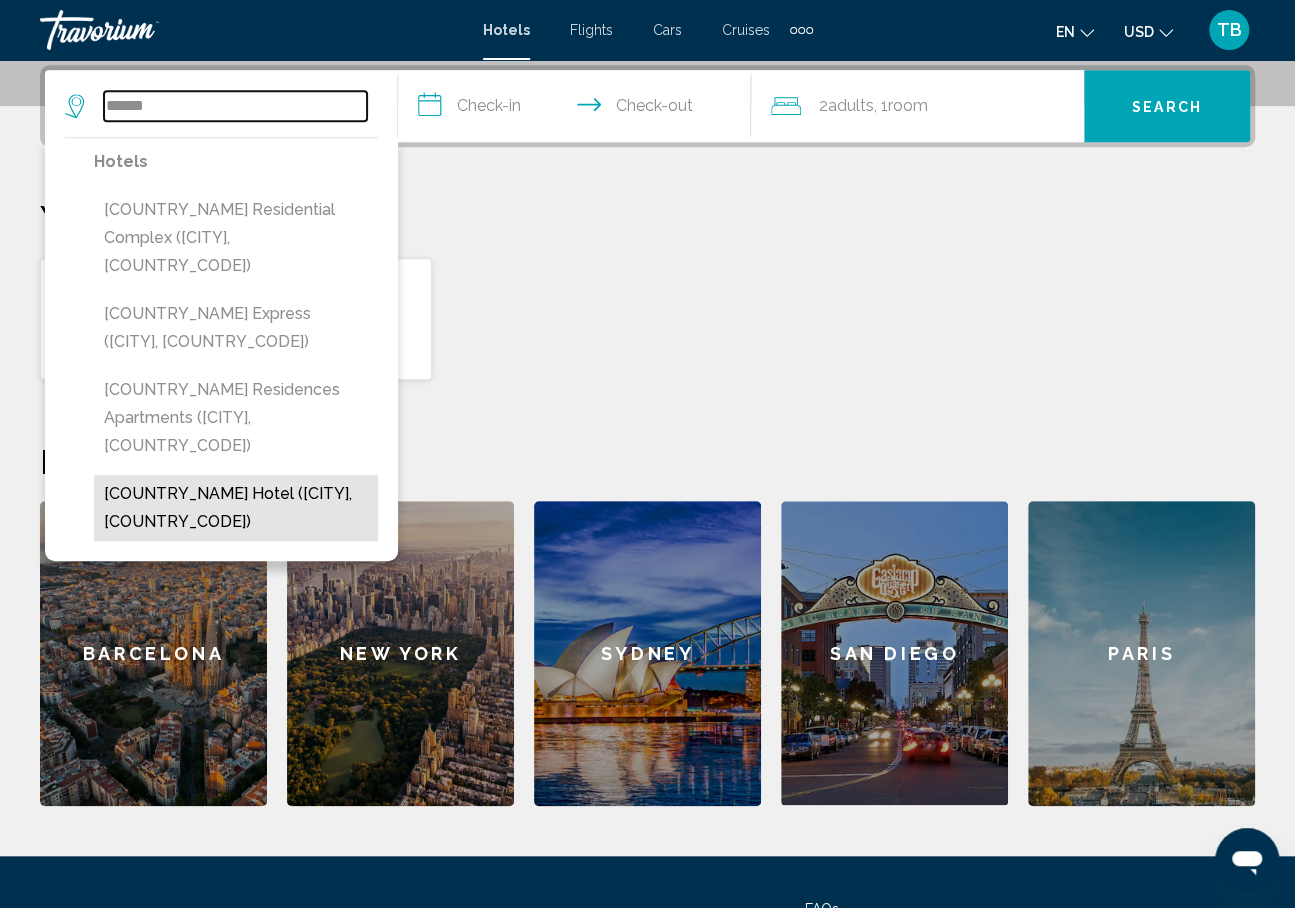 type on "**********" 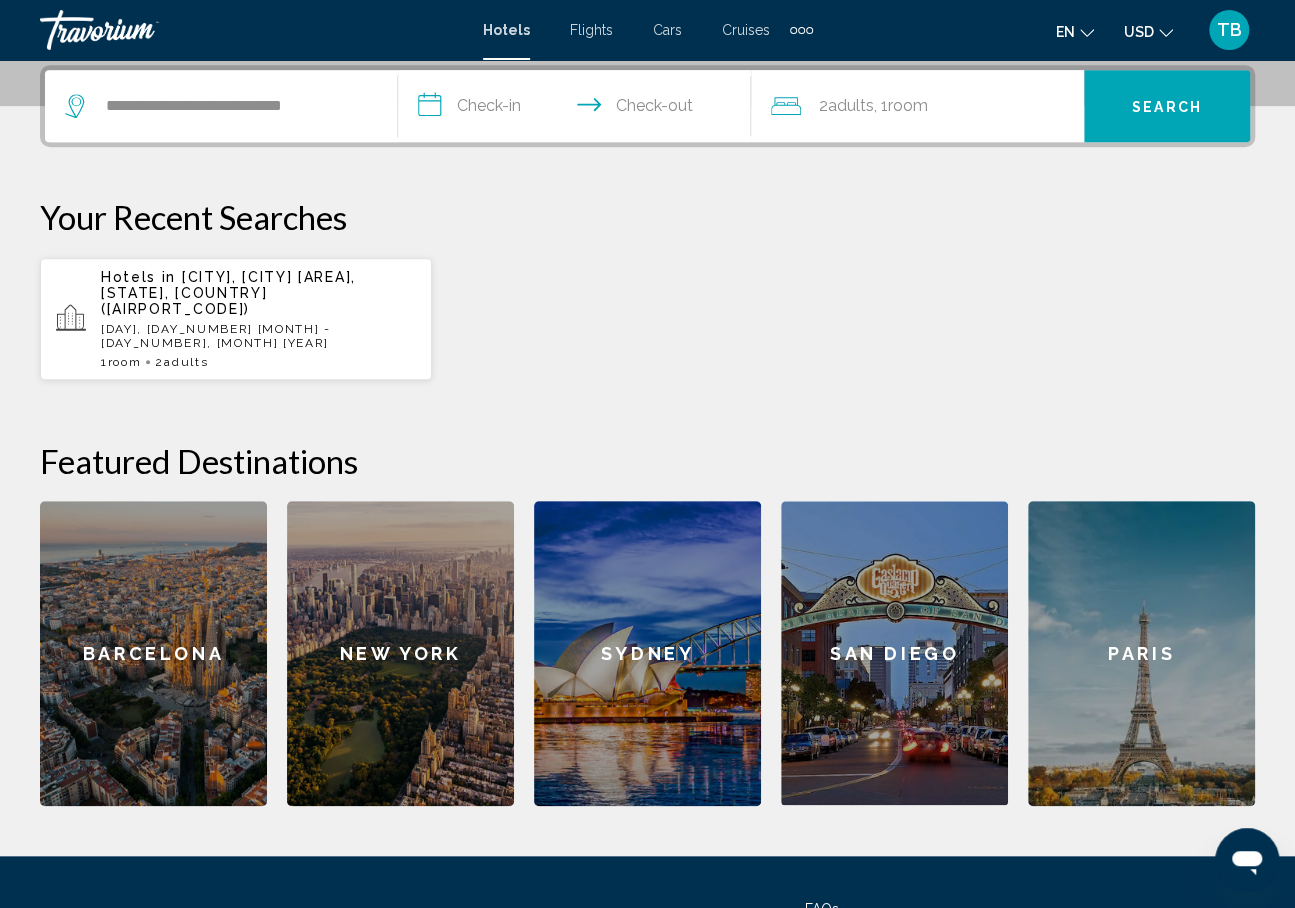 click 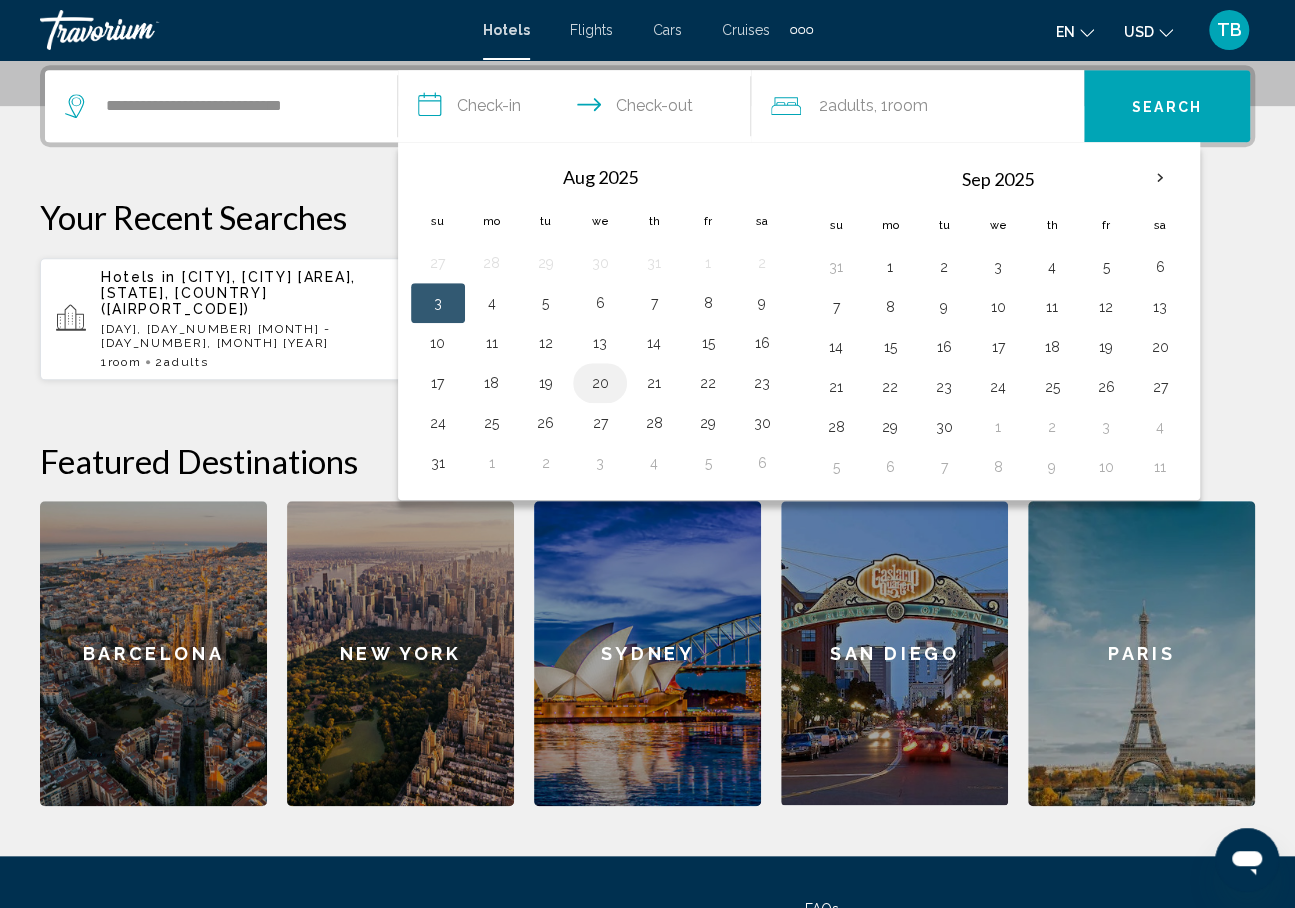 click on "20" at bounding box center [600, 383] 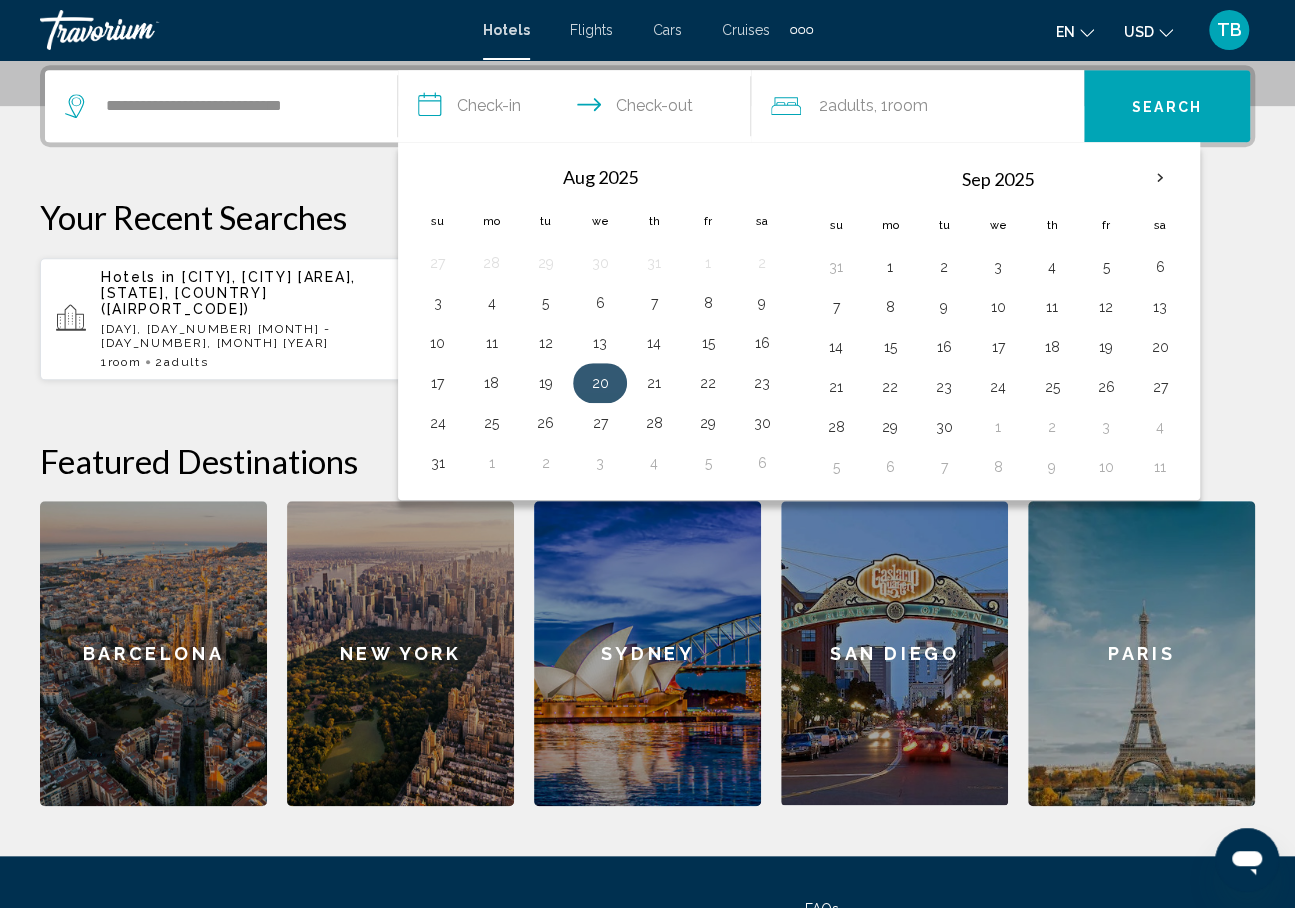 click on "20" at bounding box center [600, 383] 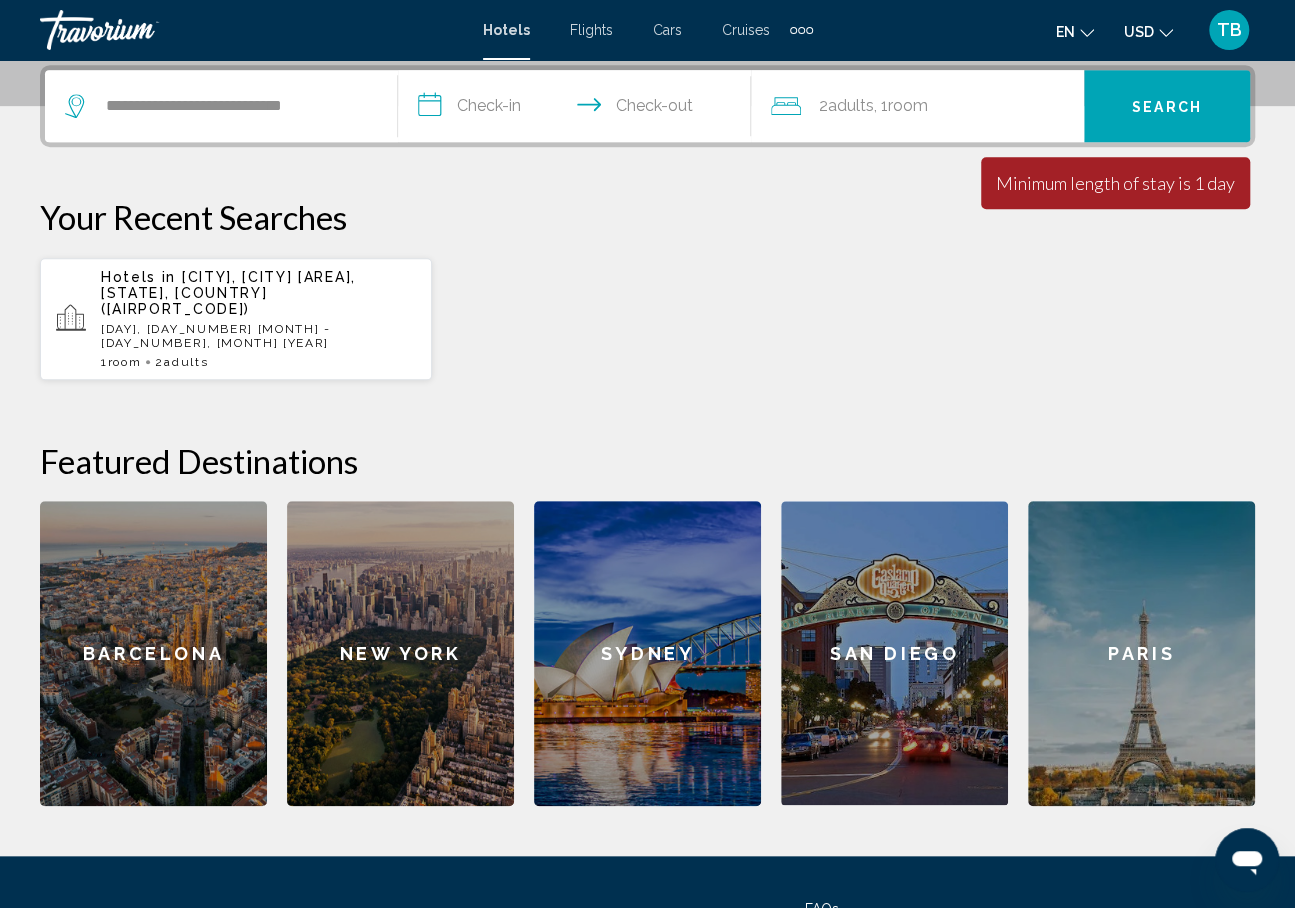 click on "**********" at bounding box center (578, 109) 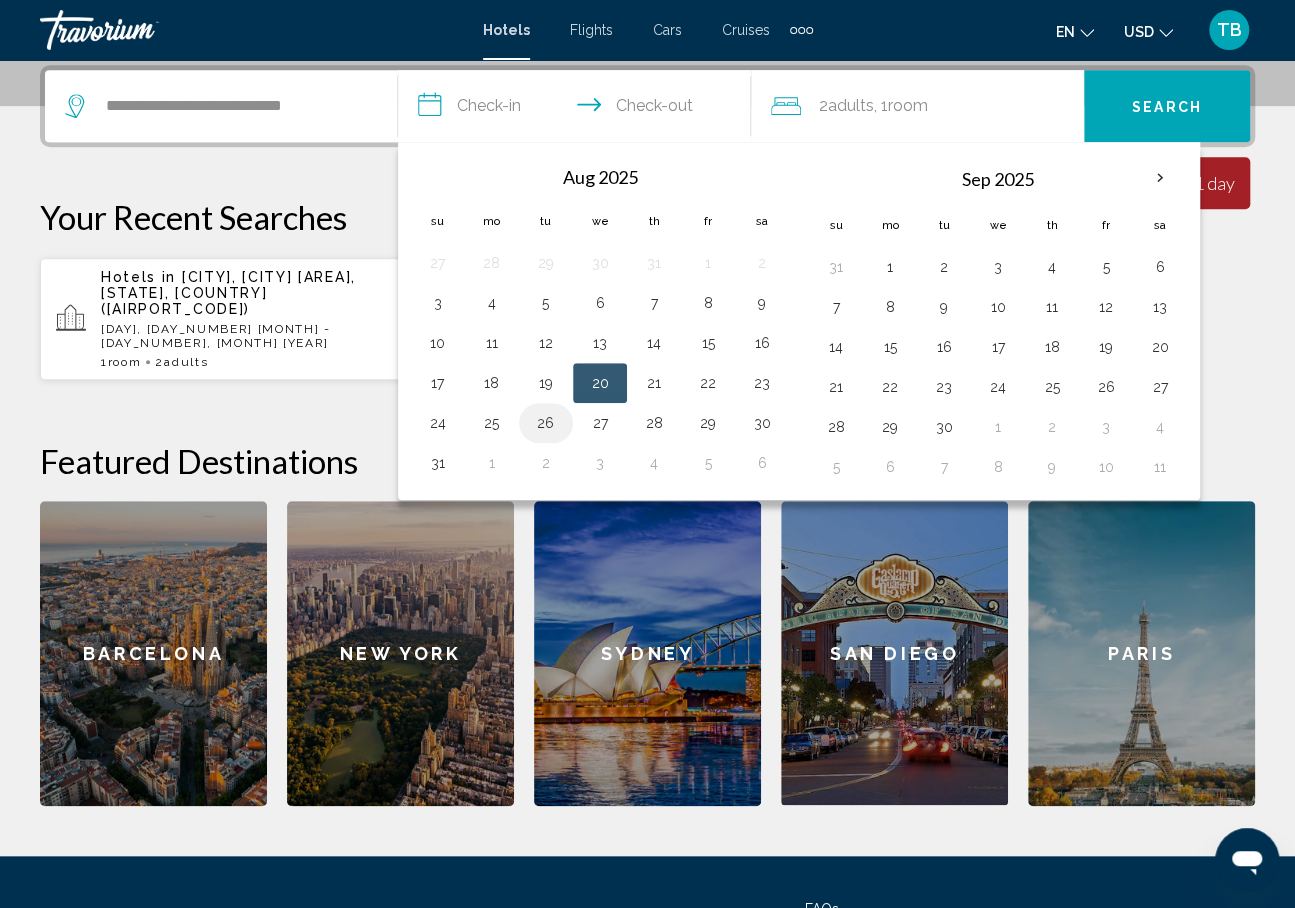 click on "26" at bounding box center [546, 423] 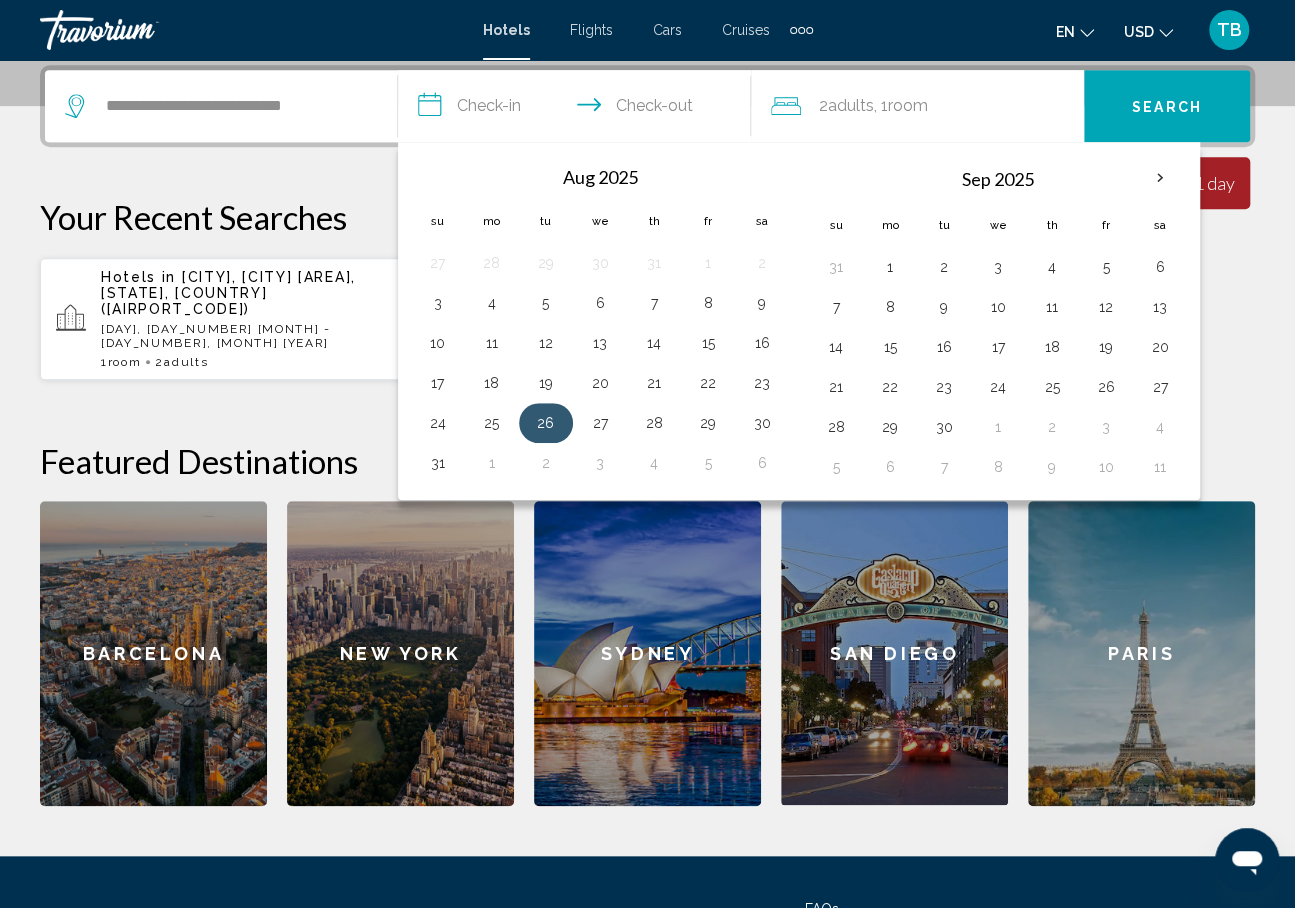 click on "26" at bounding box center [546, 423] 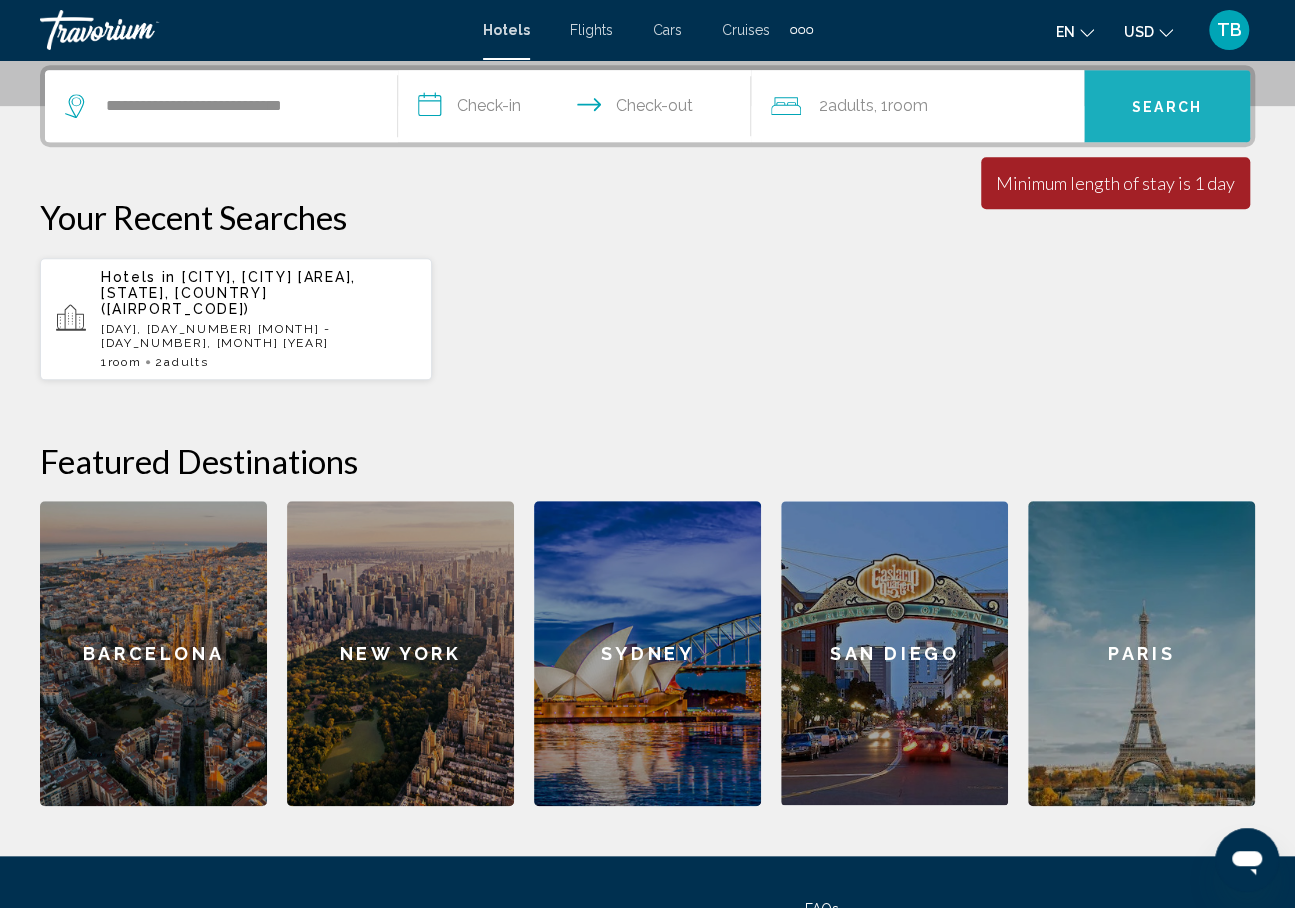 click on "Search" at bounding box center (1167, 106) 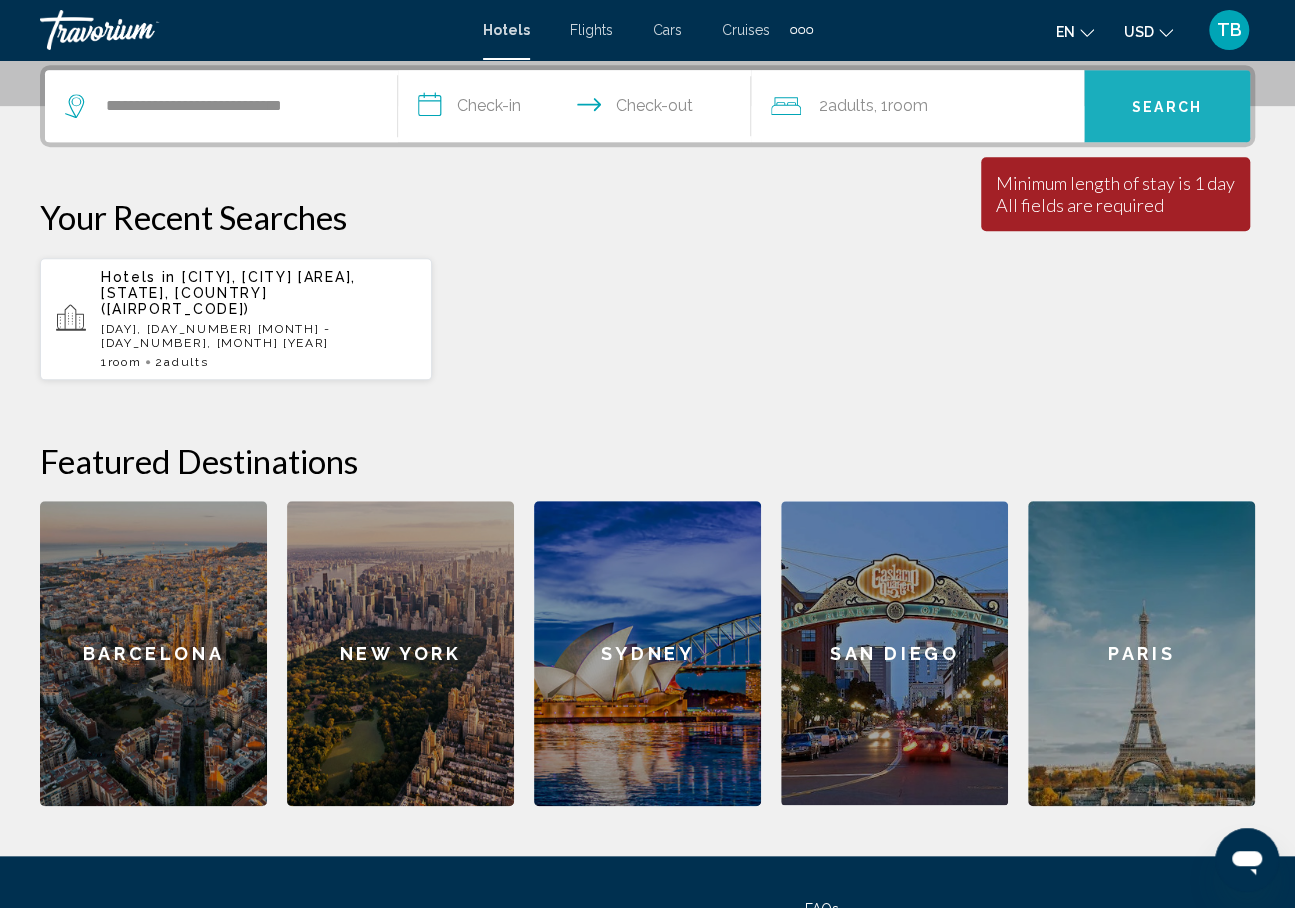 click on "Search" at bounding box center [1167, 107] 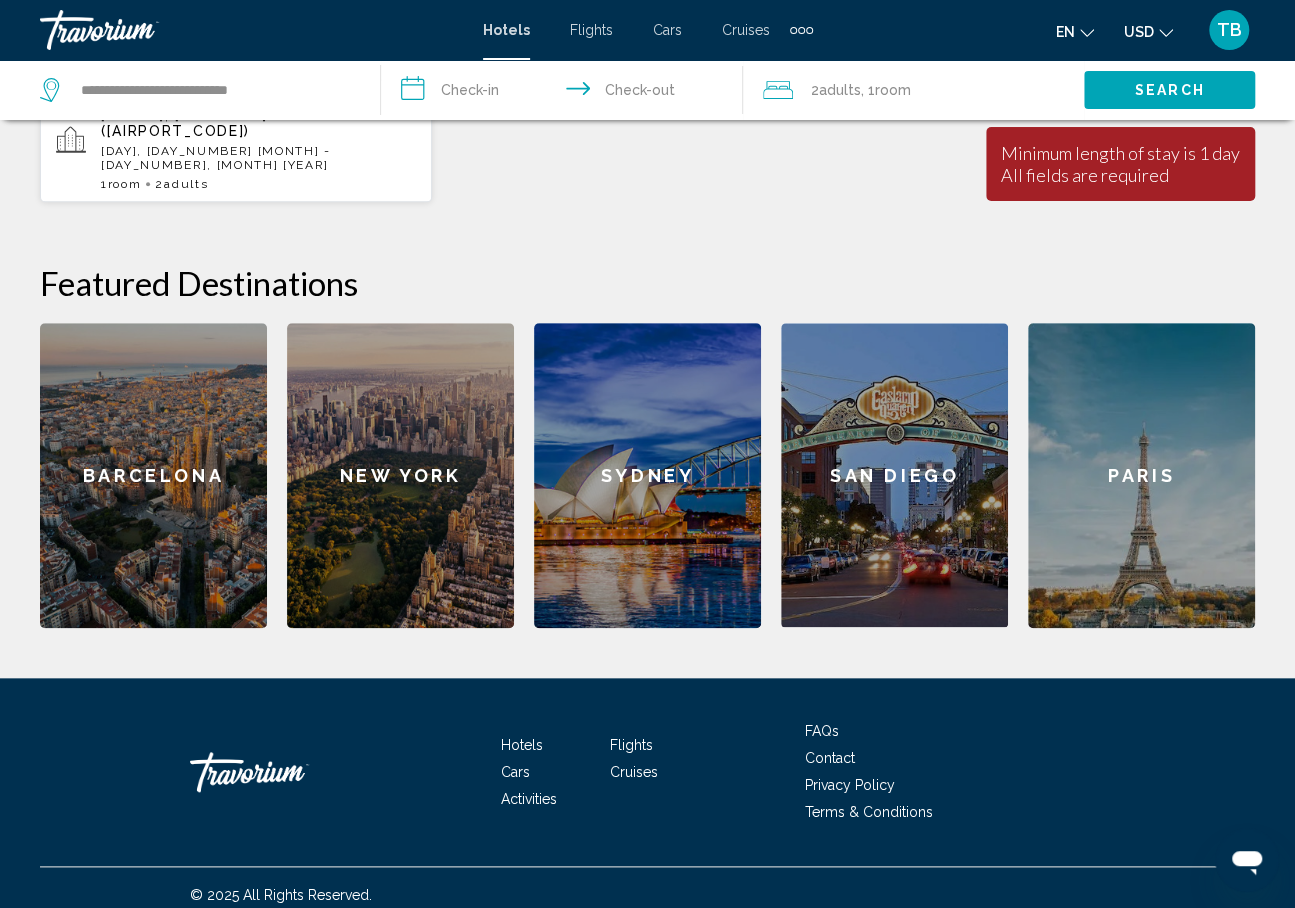 scroll, scrollTop: 0, scrollLeft: 0, axis: both 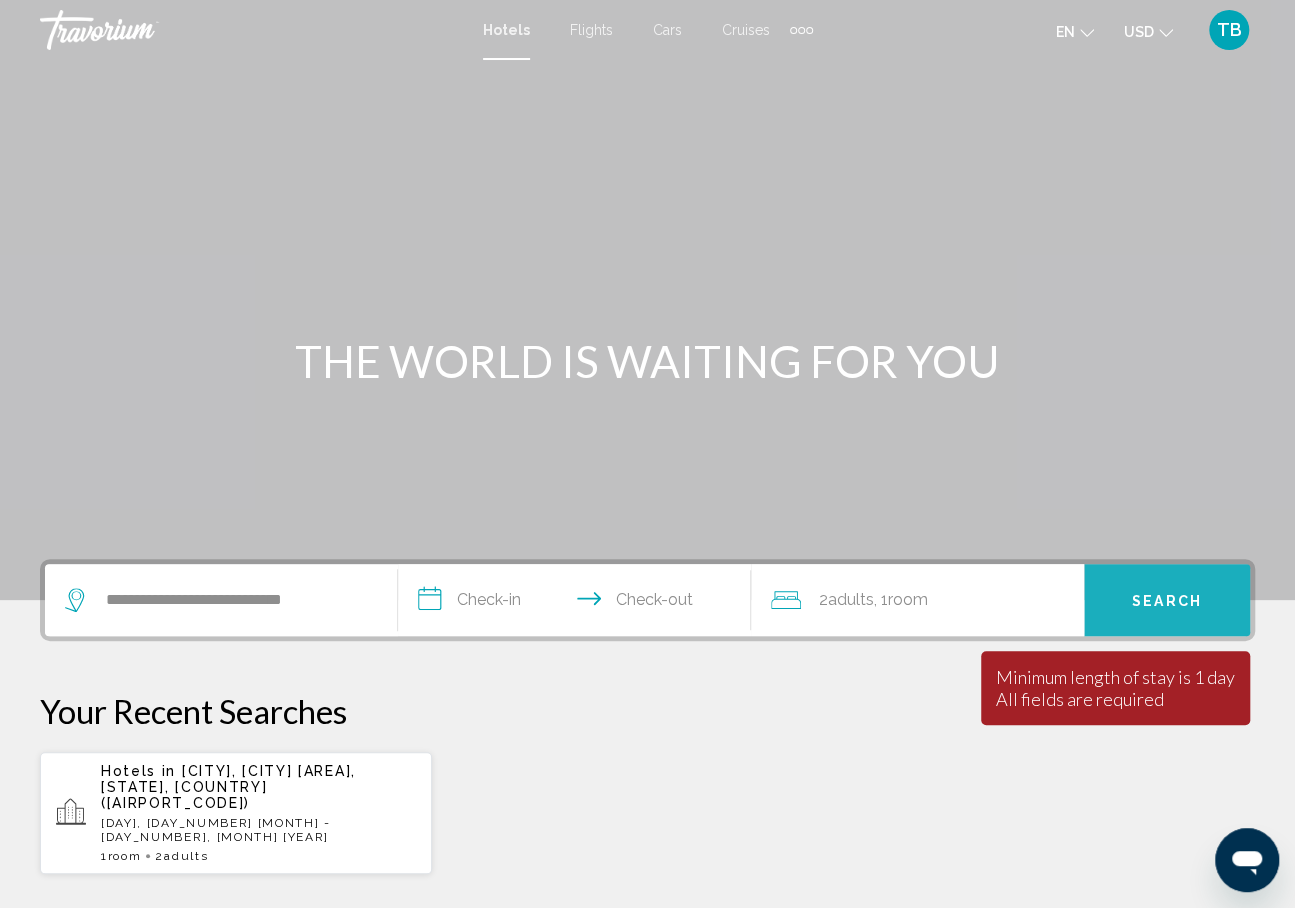 click on "Search" at bounding box center [1167, 601] 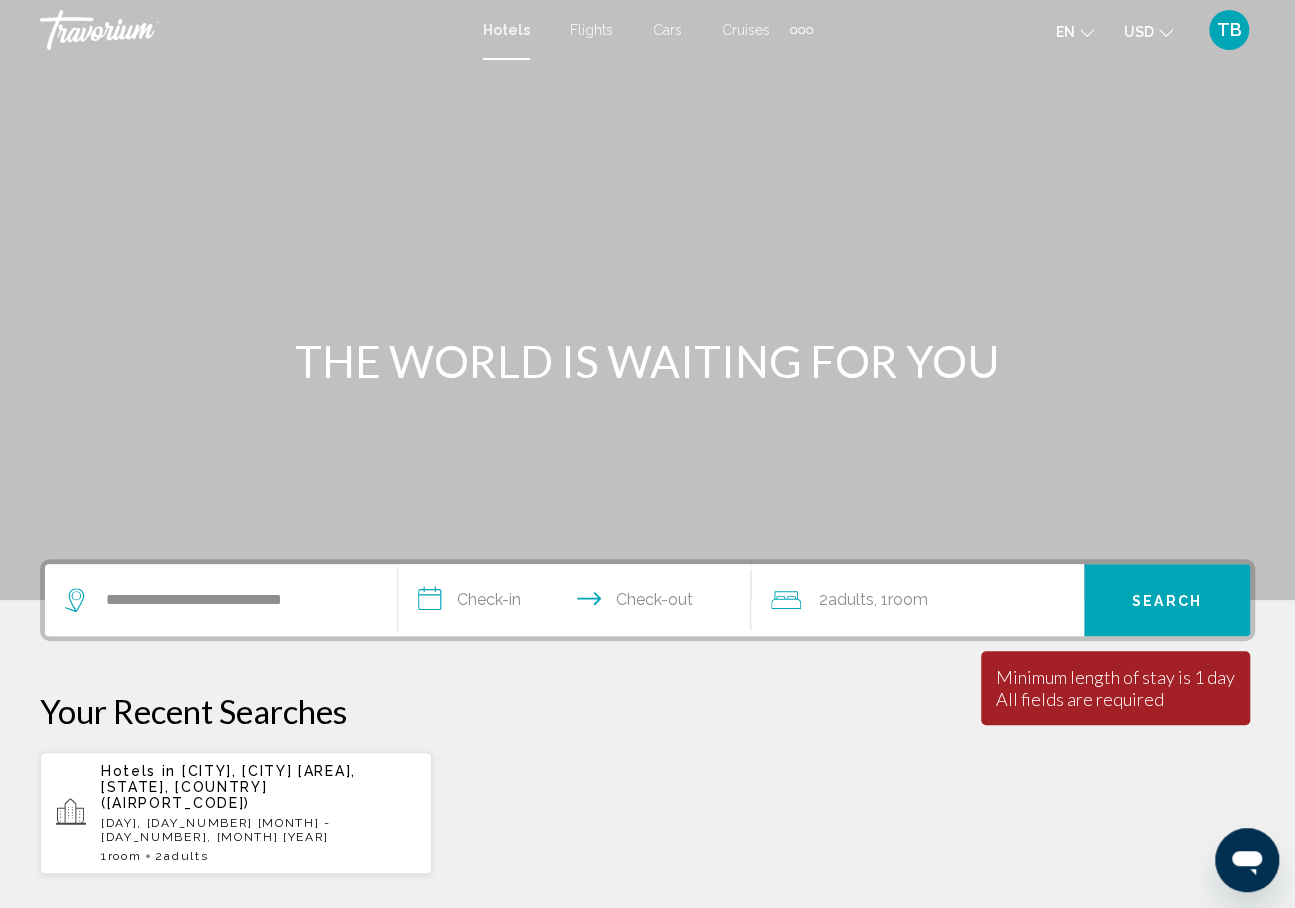click on "Hotels" at bounding box center [506, 30] 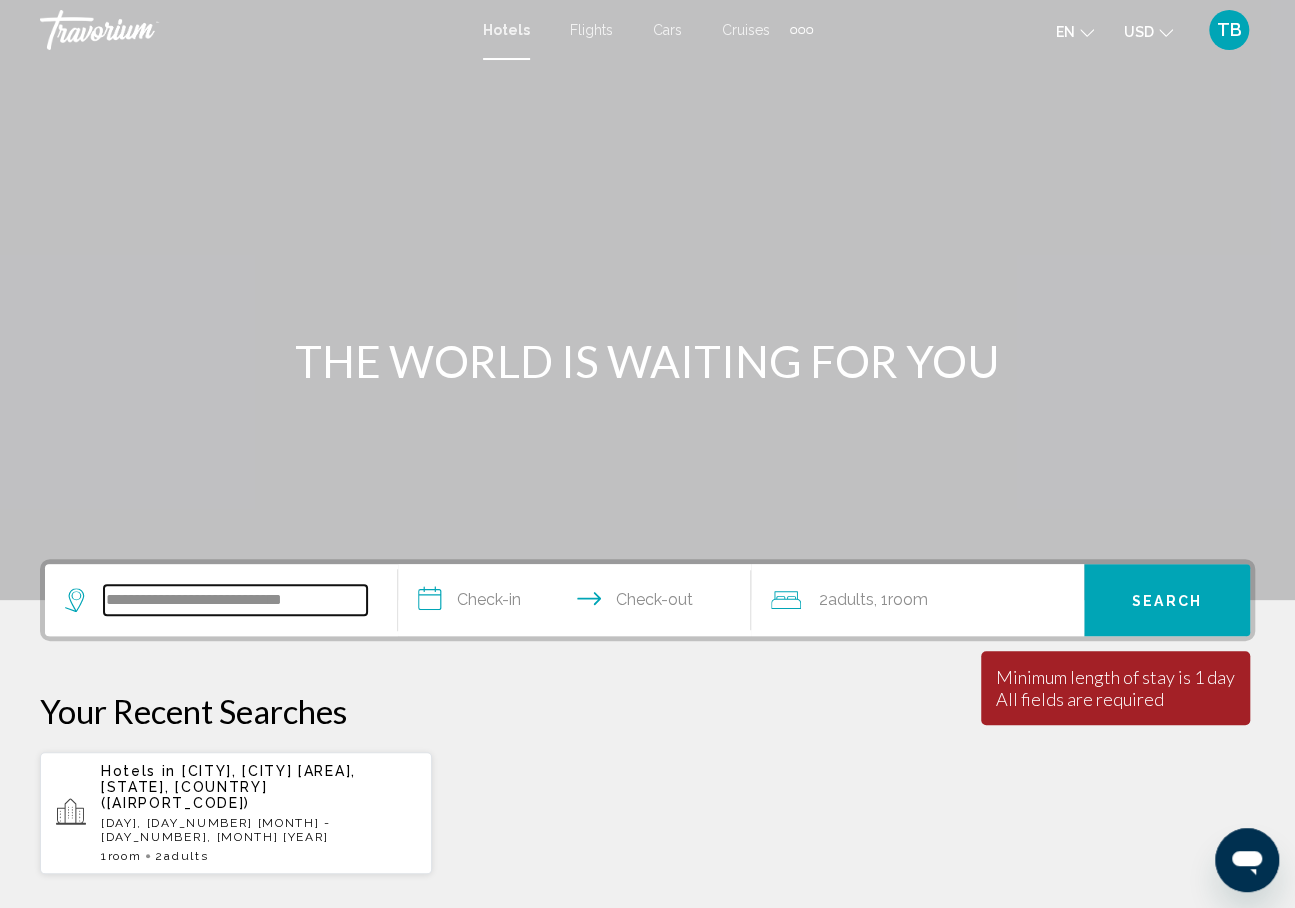 click on "**********" at bounding box center (235, 600) 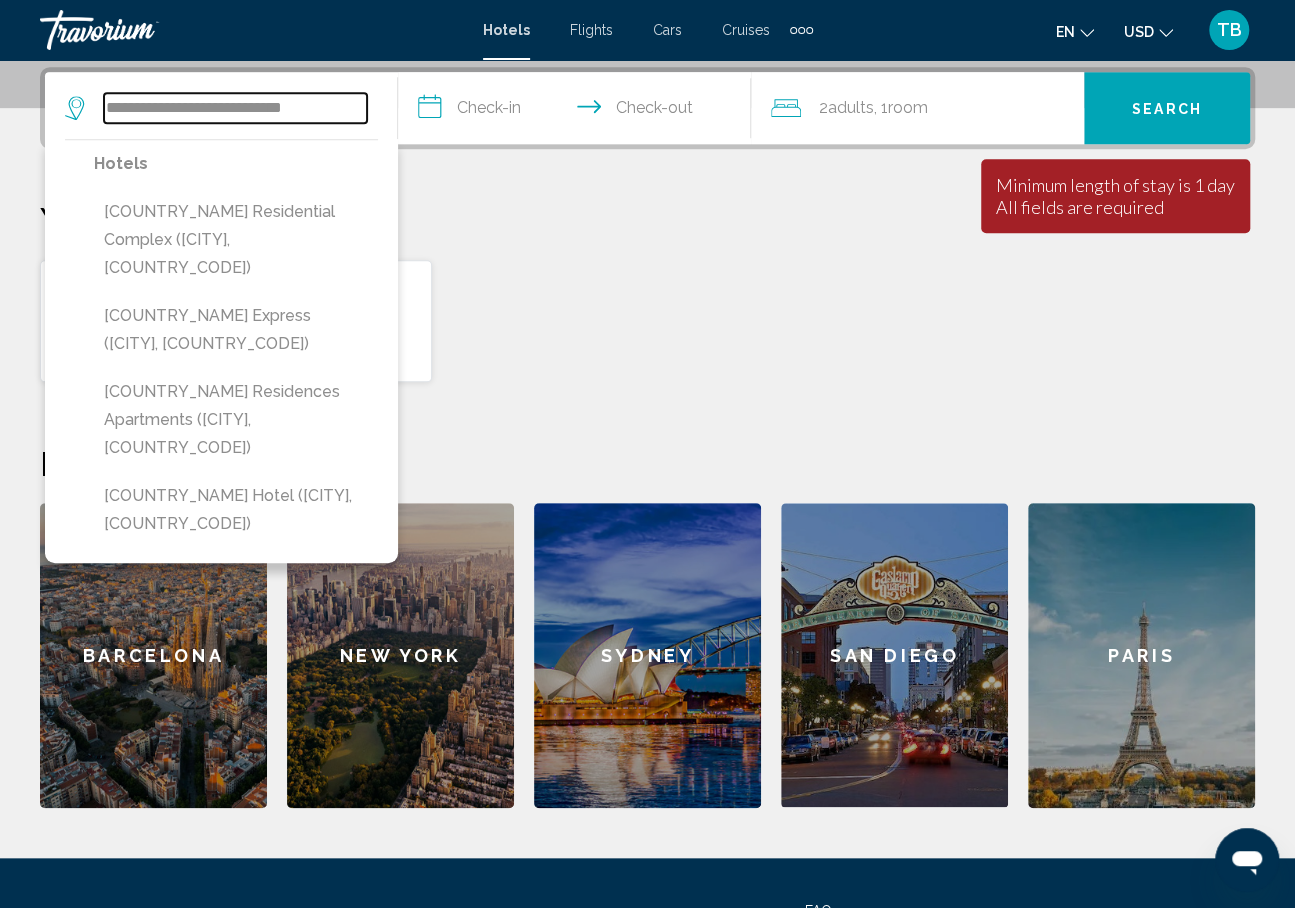 scroll, scrollTop: 494, scrollLeft: 0, axis: vertical 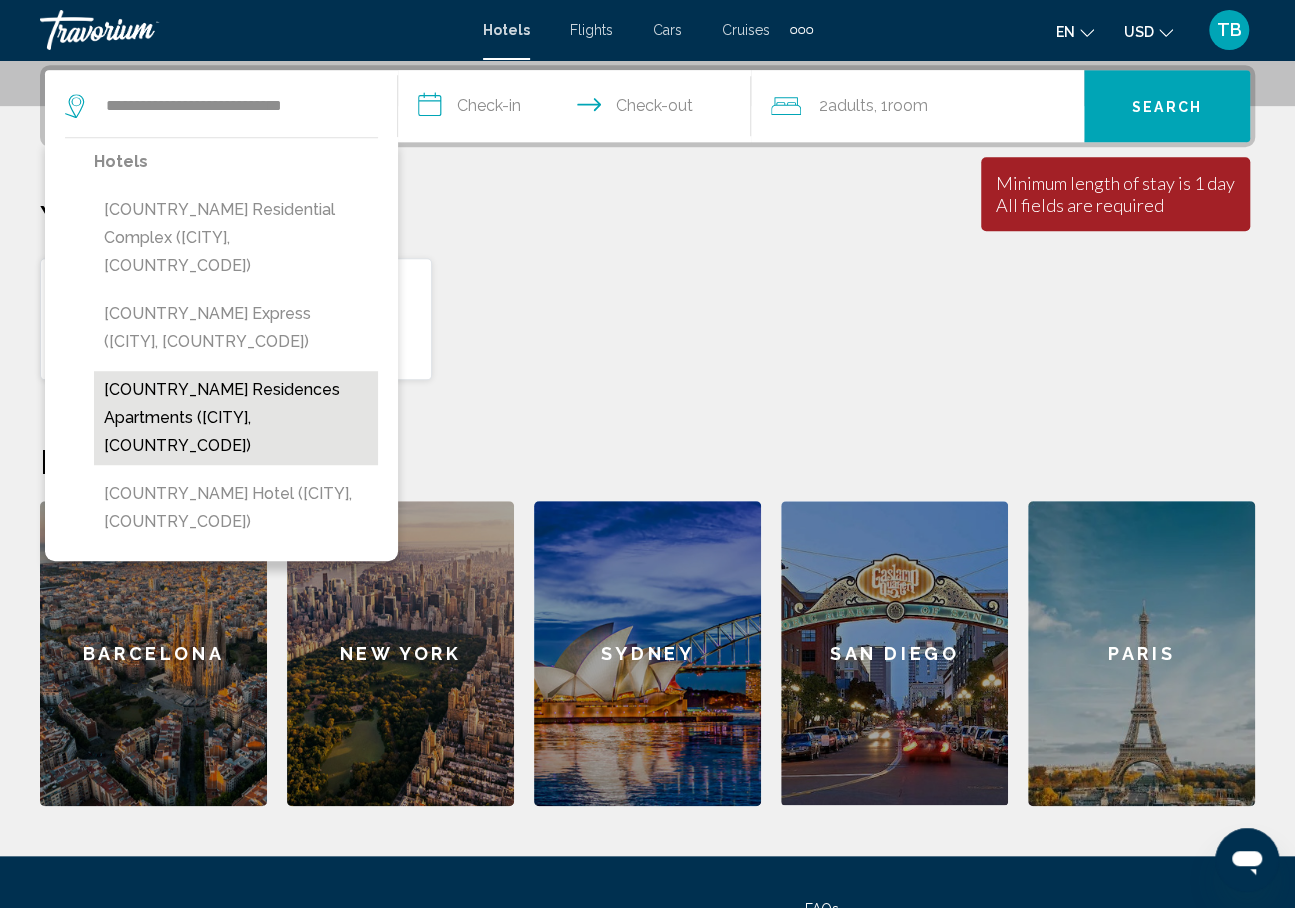 click on "[COMPANY] Residences ([CITY], [COUNTRY])" at bounding box center (236, 418) 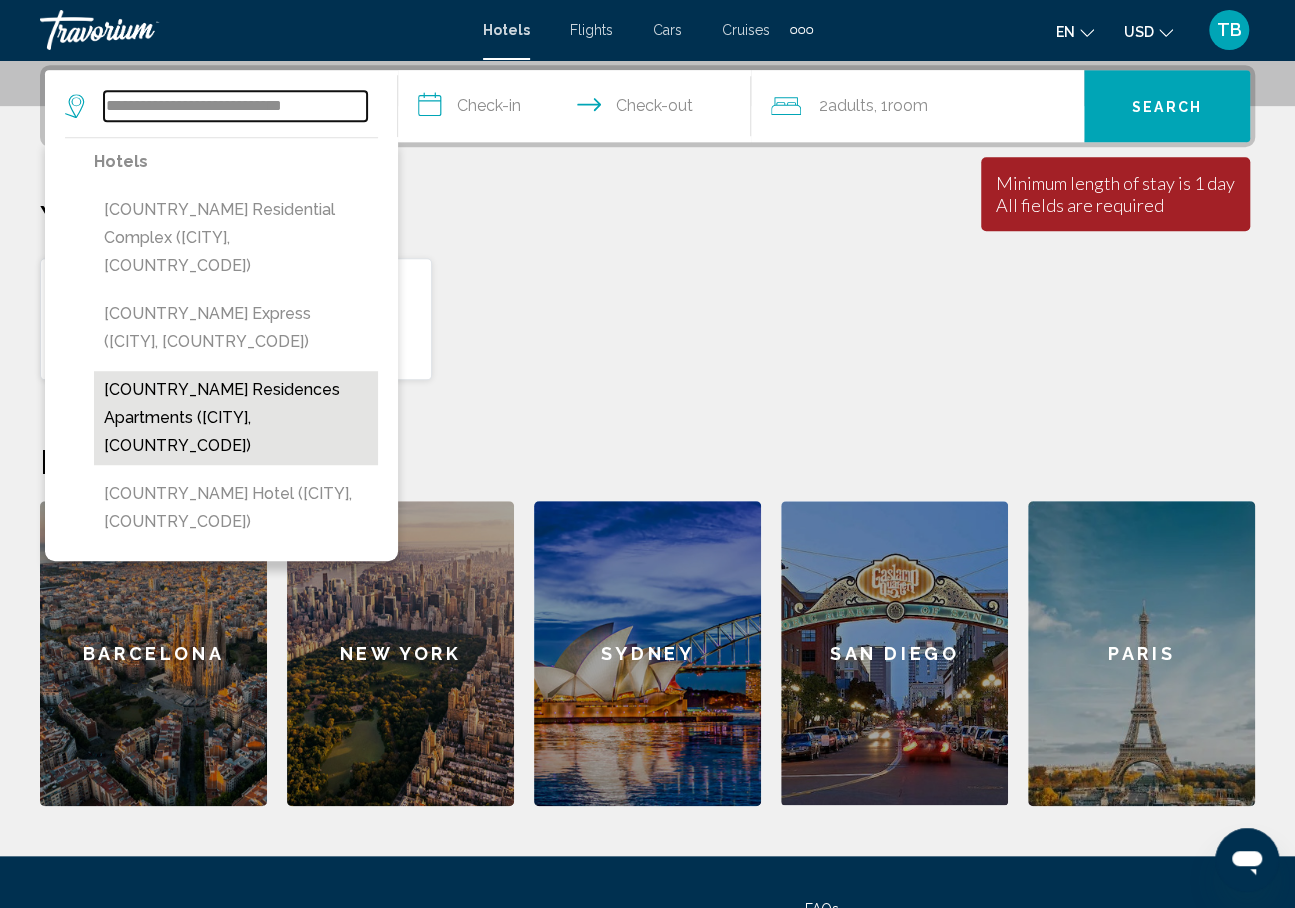 type on "**********" 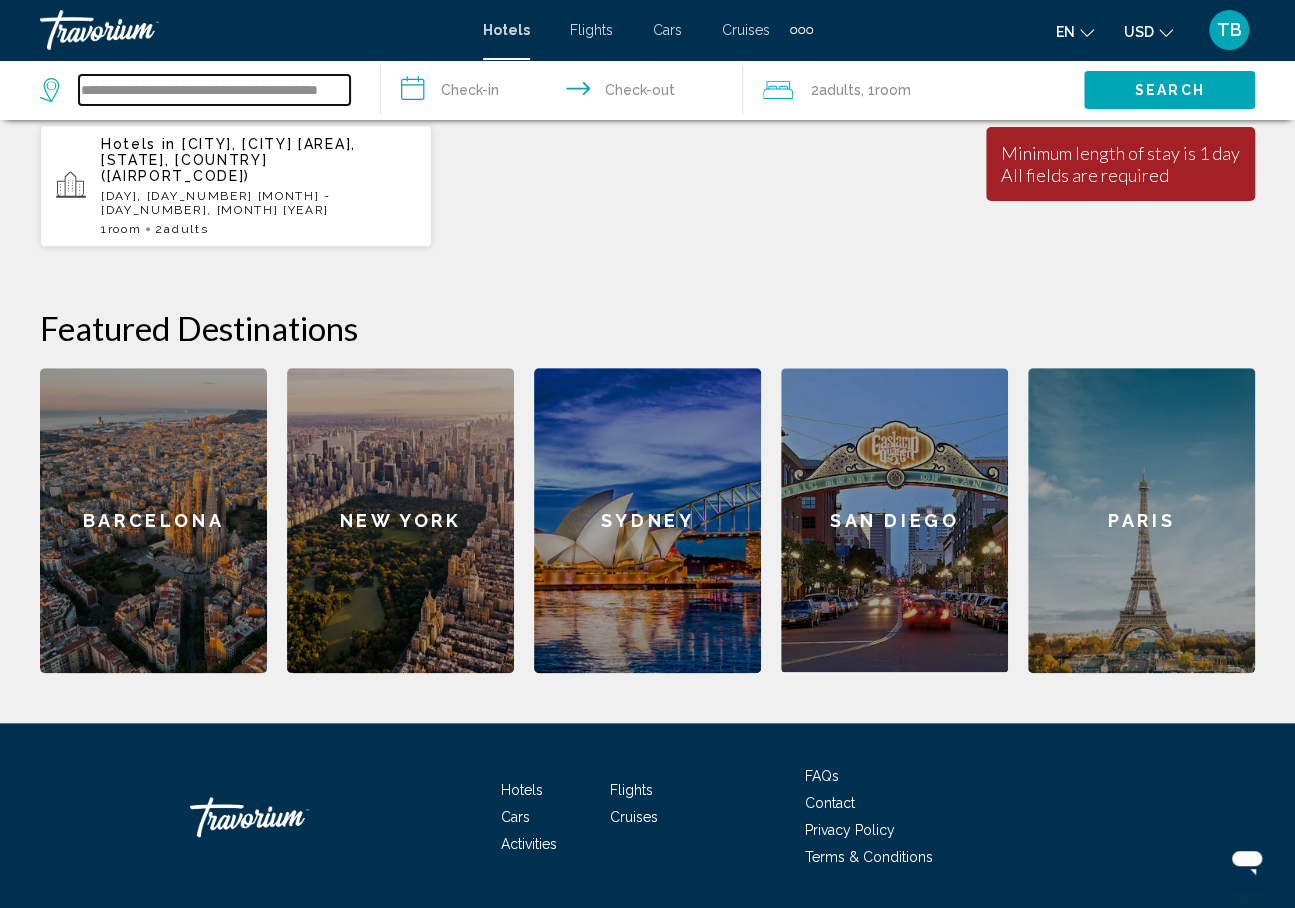 scroll, scrollTop: 672, scrollLeft: 0, axis: vertical 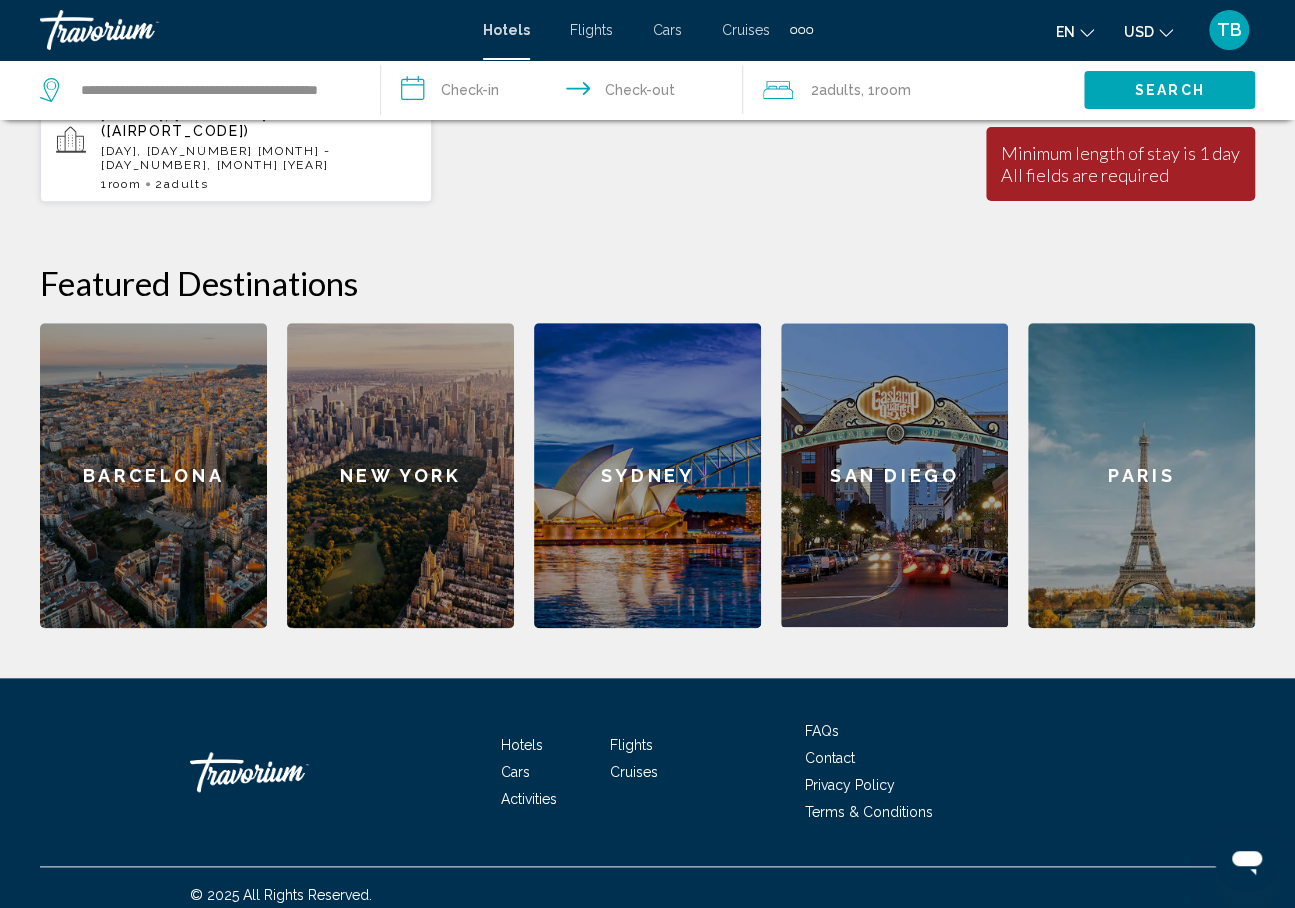 click on "San Diego" 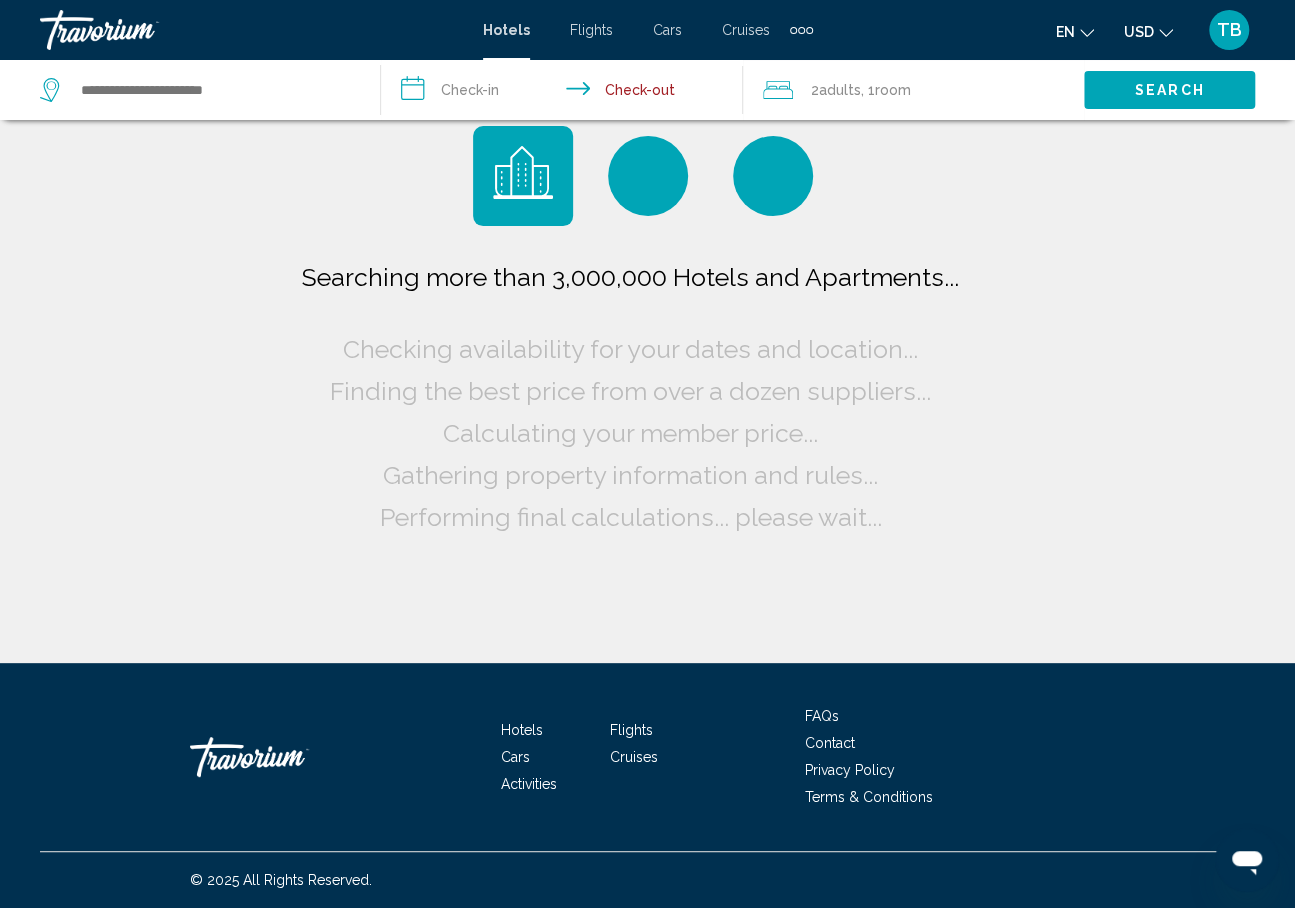 scroll, scrollTop: 0, scrollLeft: 0, axis: both 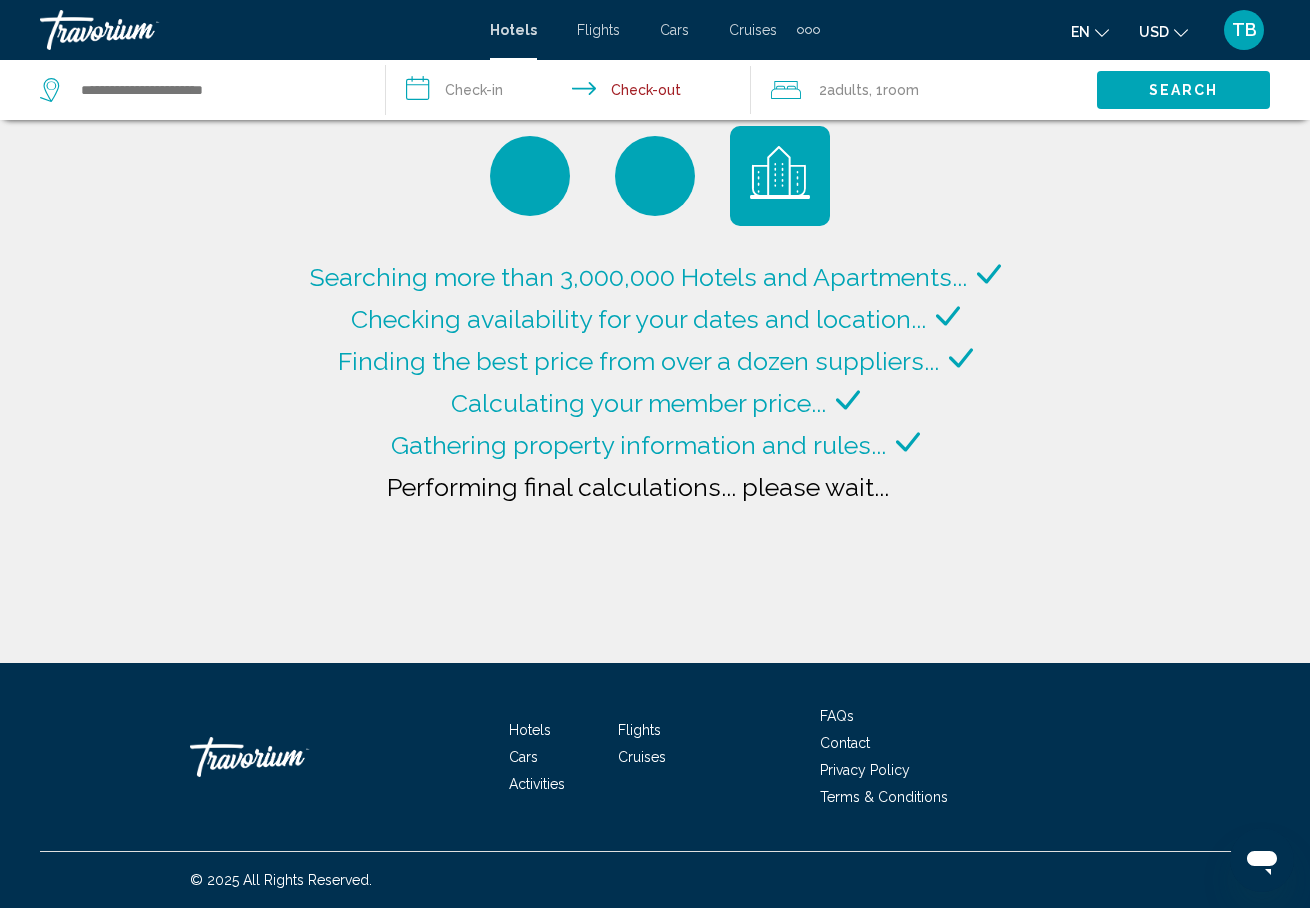 type on "**********" 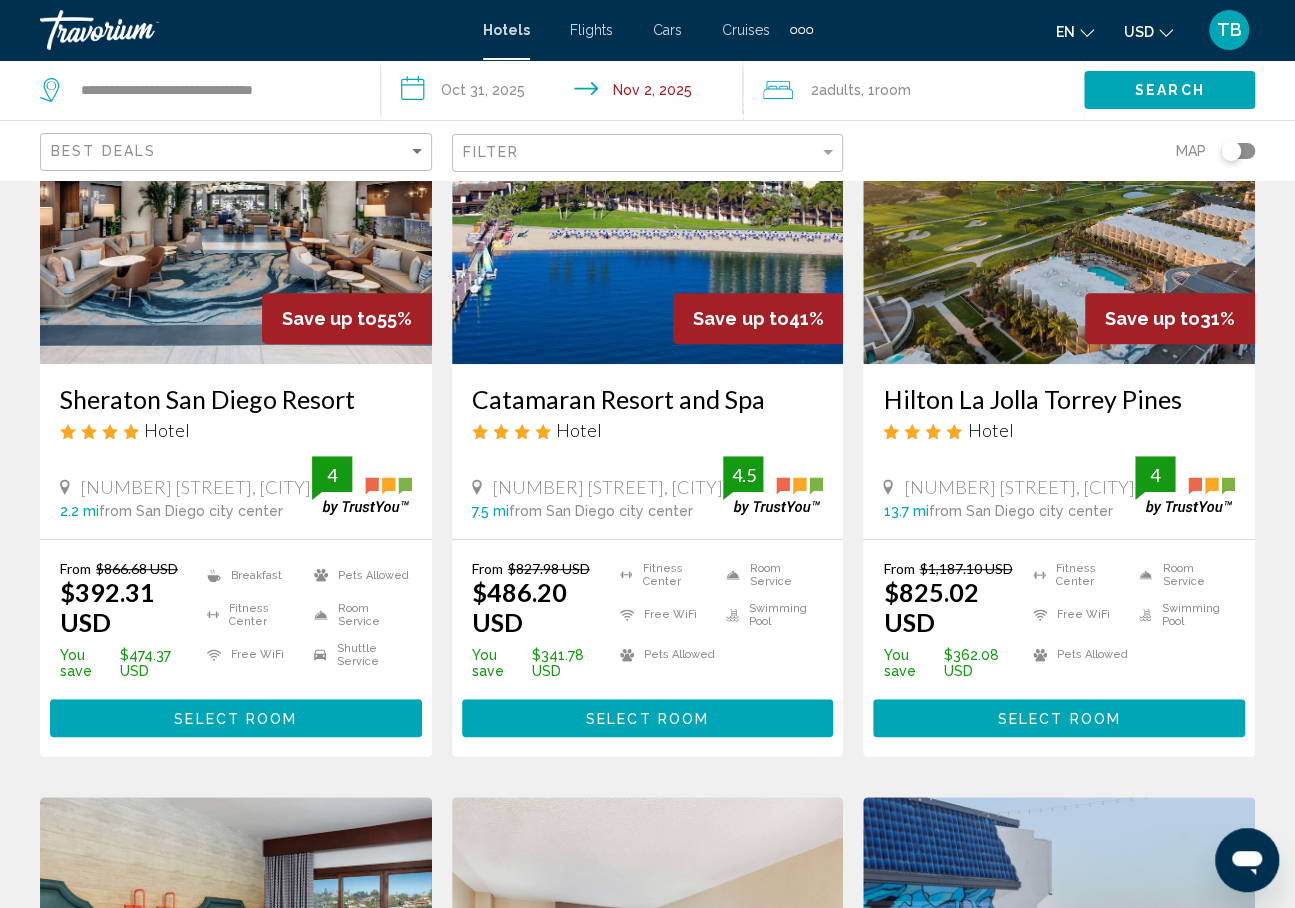 scroll, scrollTop: 214, scrollLeft: 0, axis: vertical 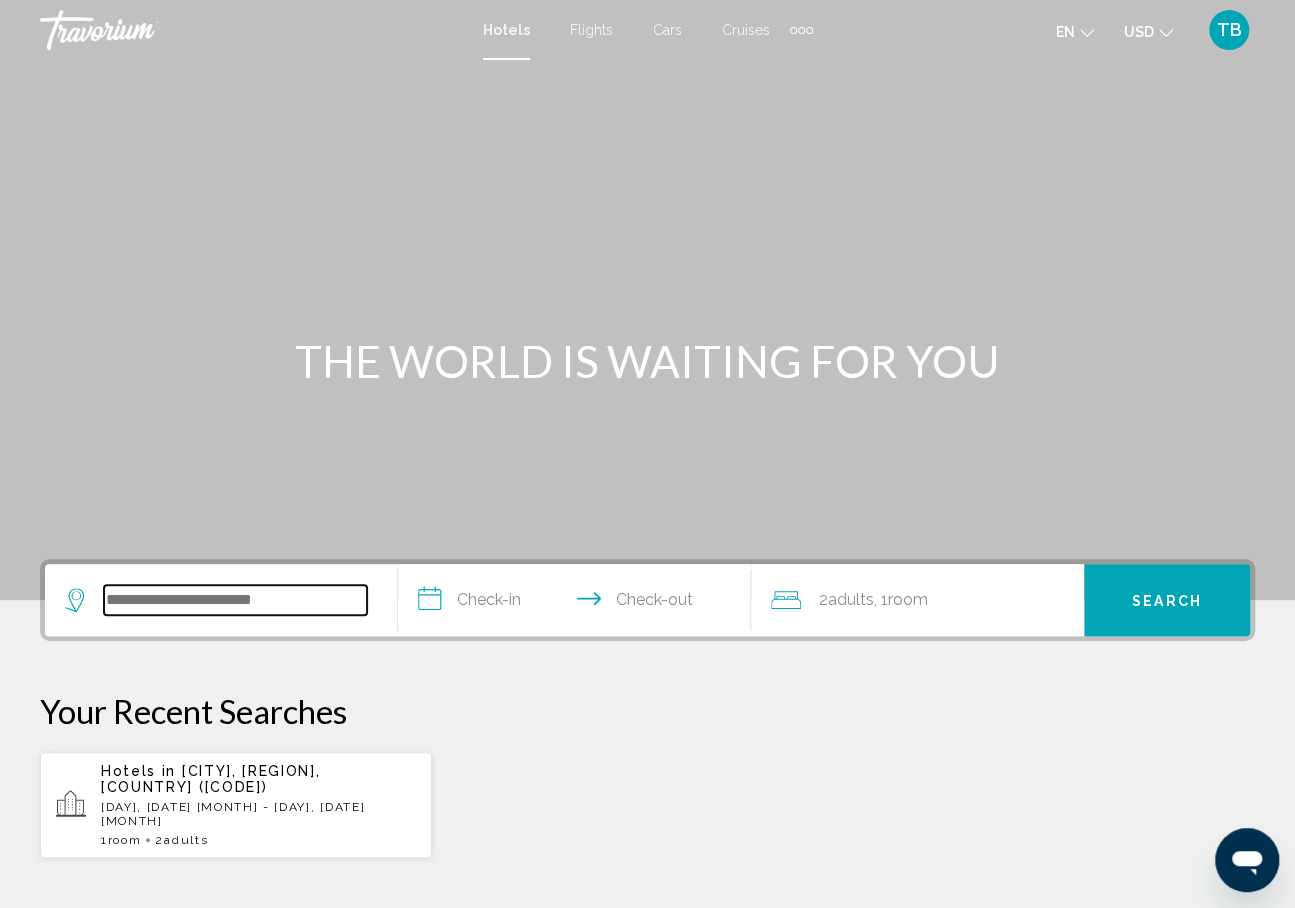 click at bounding box center [235, 600] 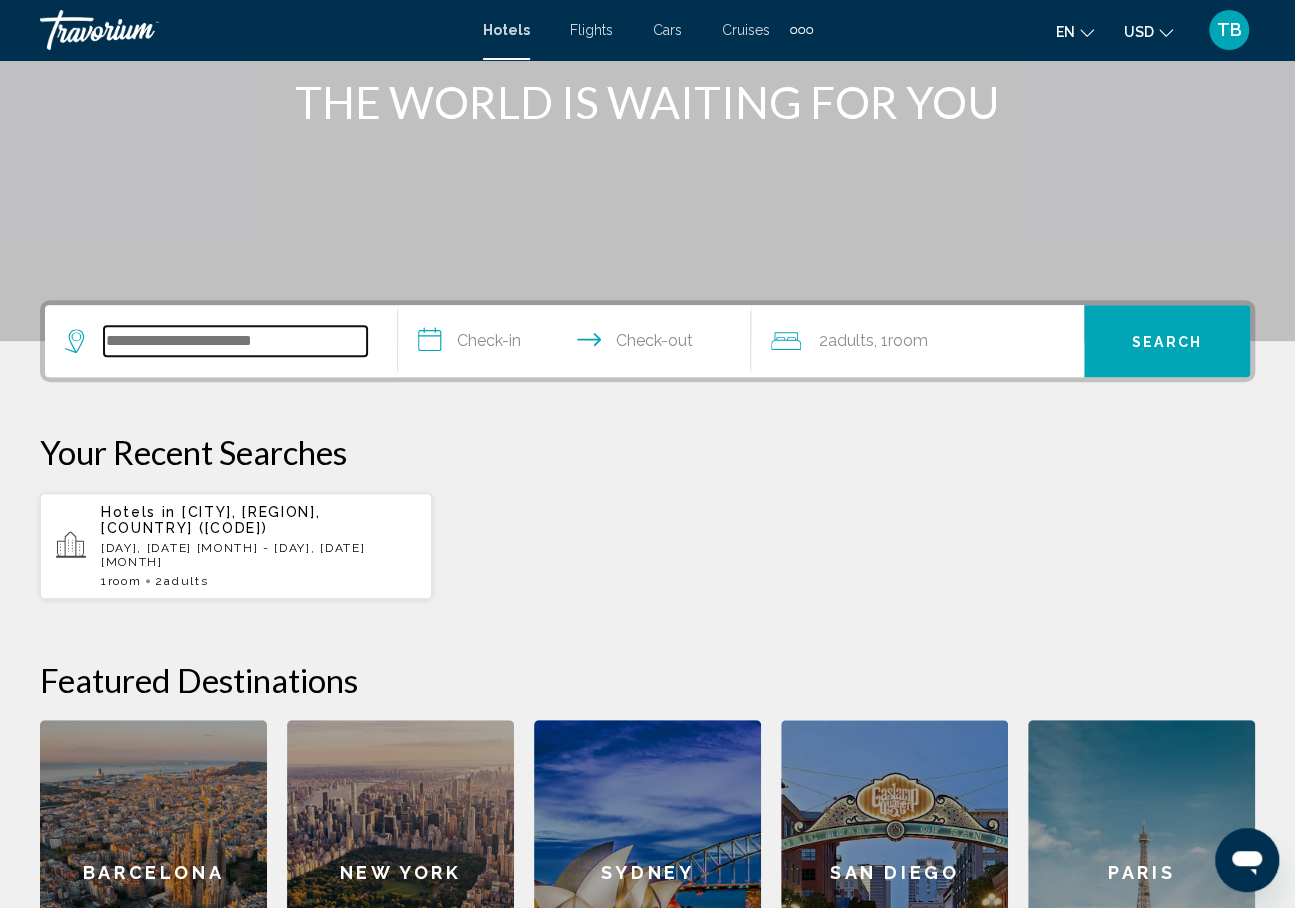 scroll, scrollTop: 494, scrollLeft: 0, axis: vertical 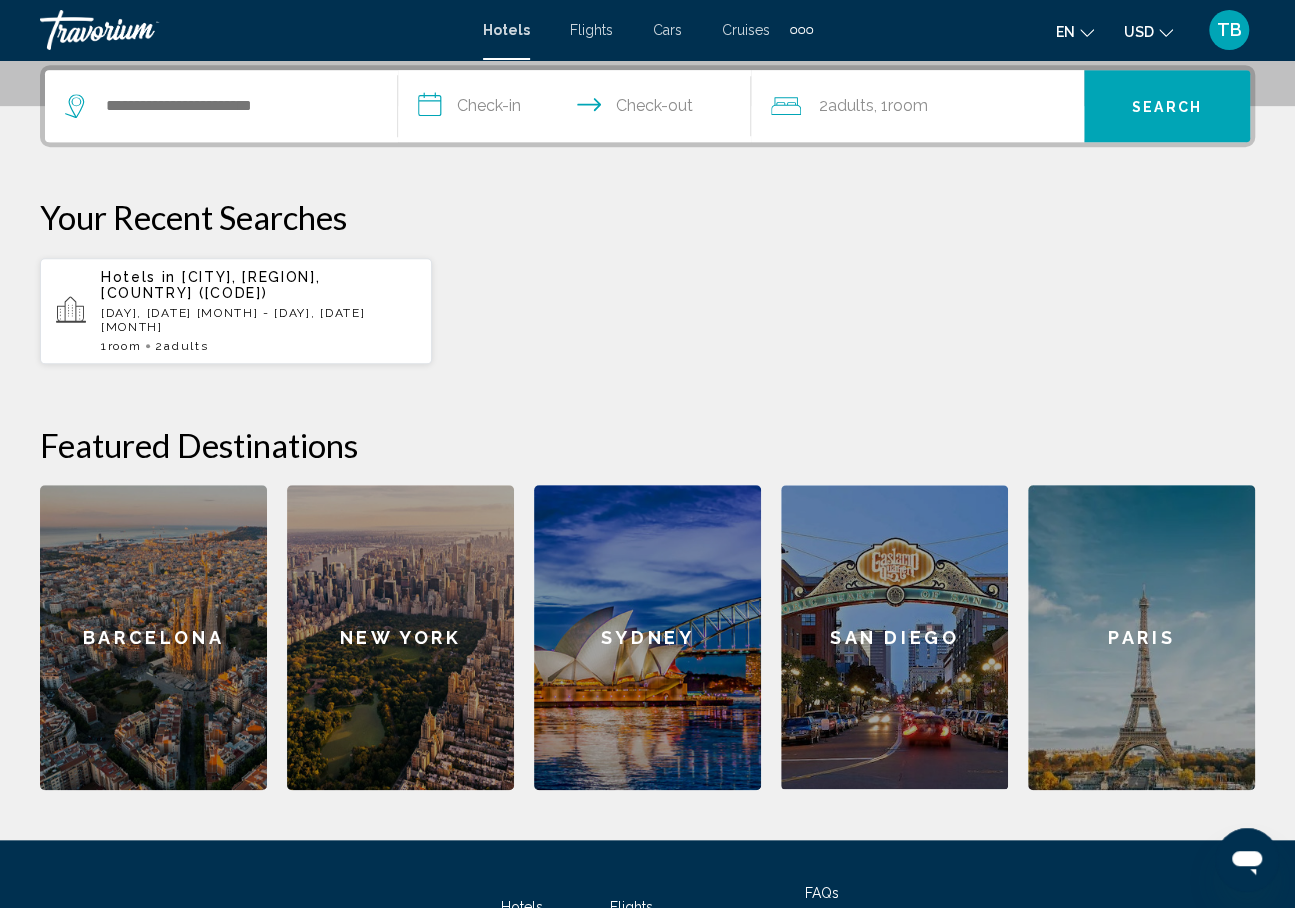 click on "New York" 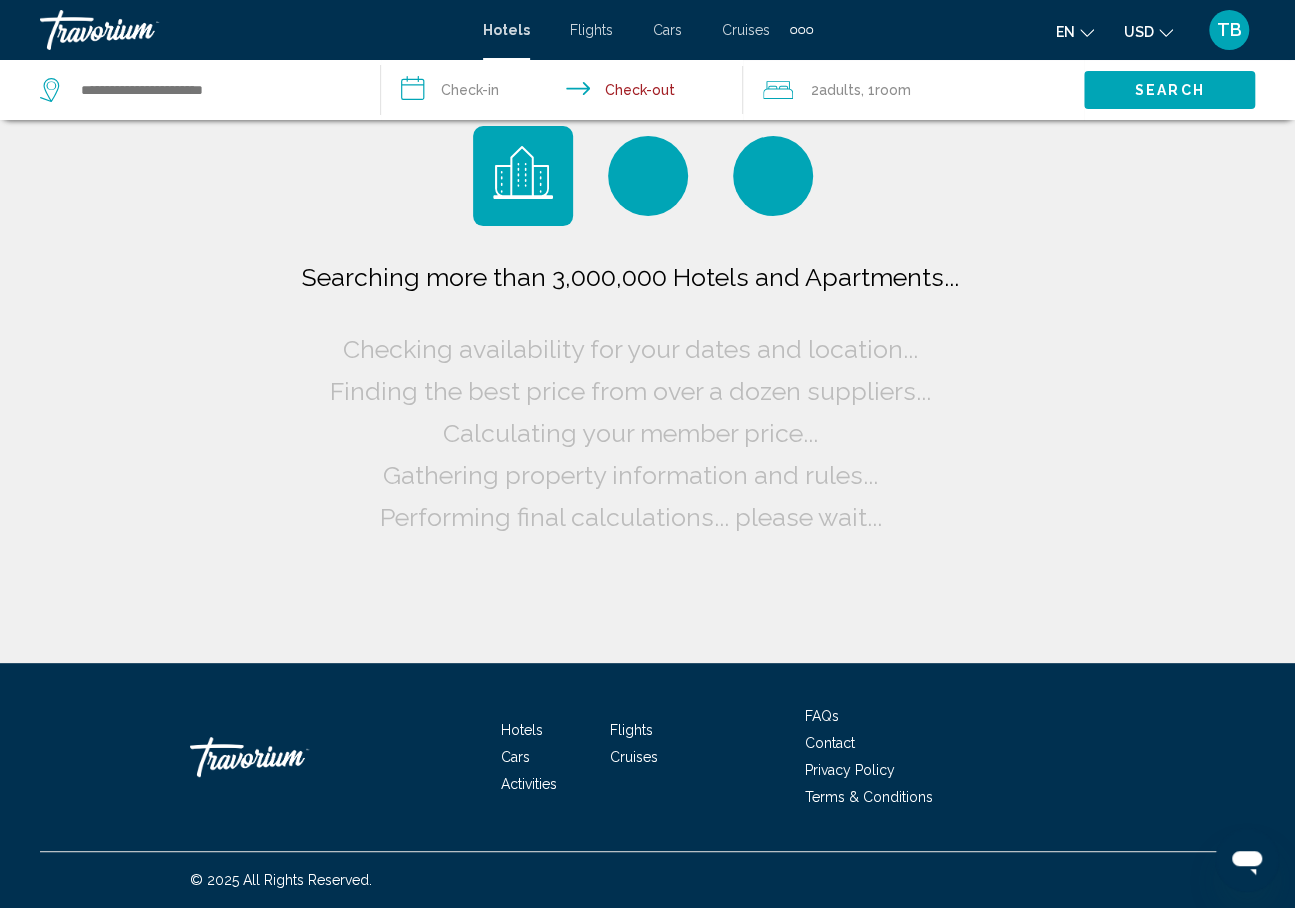 scroll, scrollTop: 0, scrollLeft: 0, axis: both 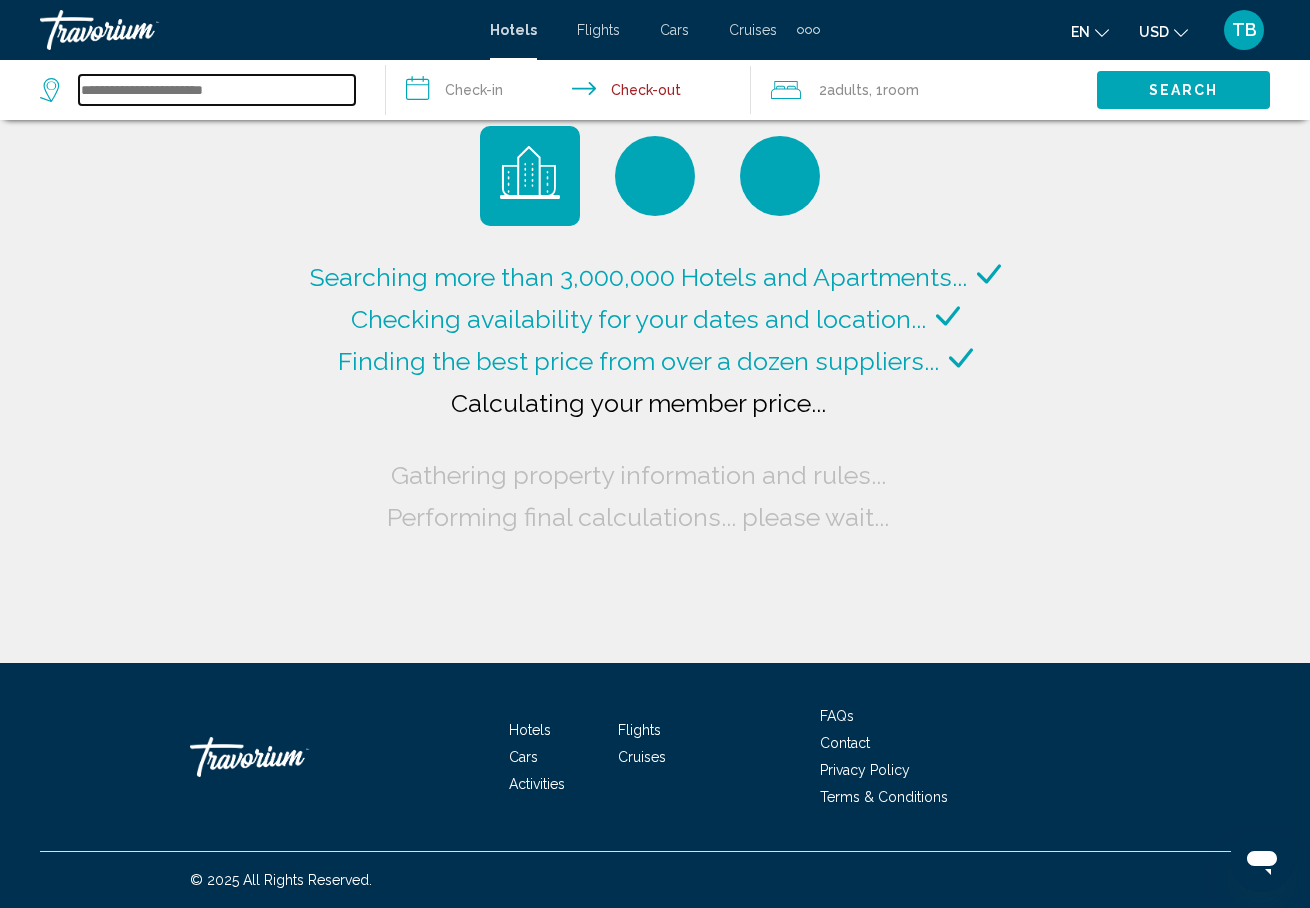 click at bounding box center (217, 90) 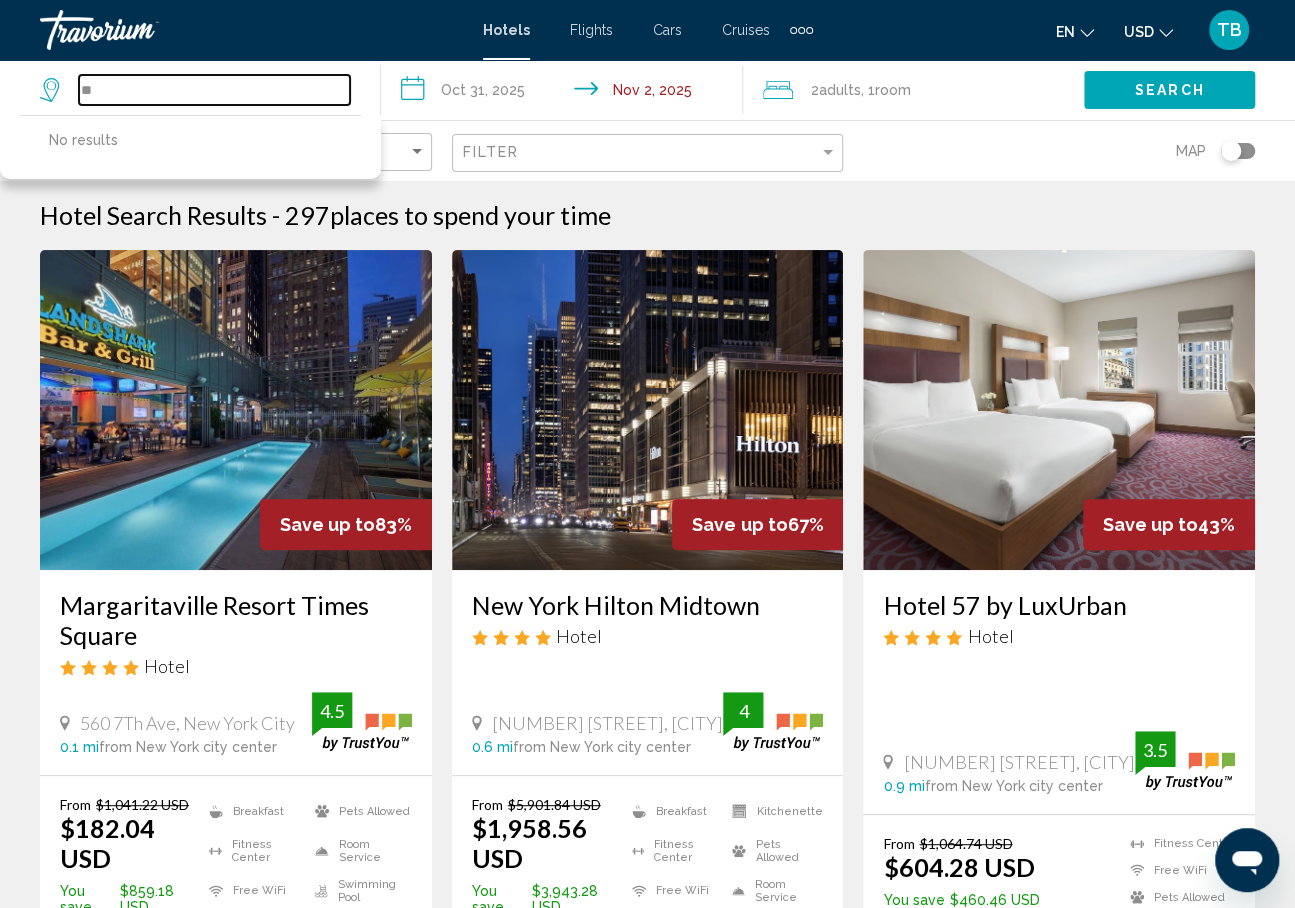 type on "*" 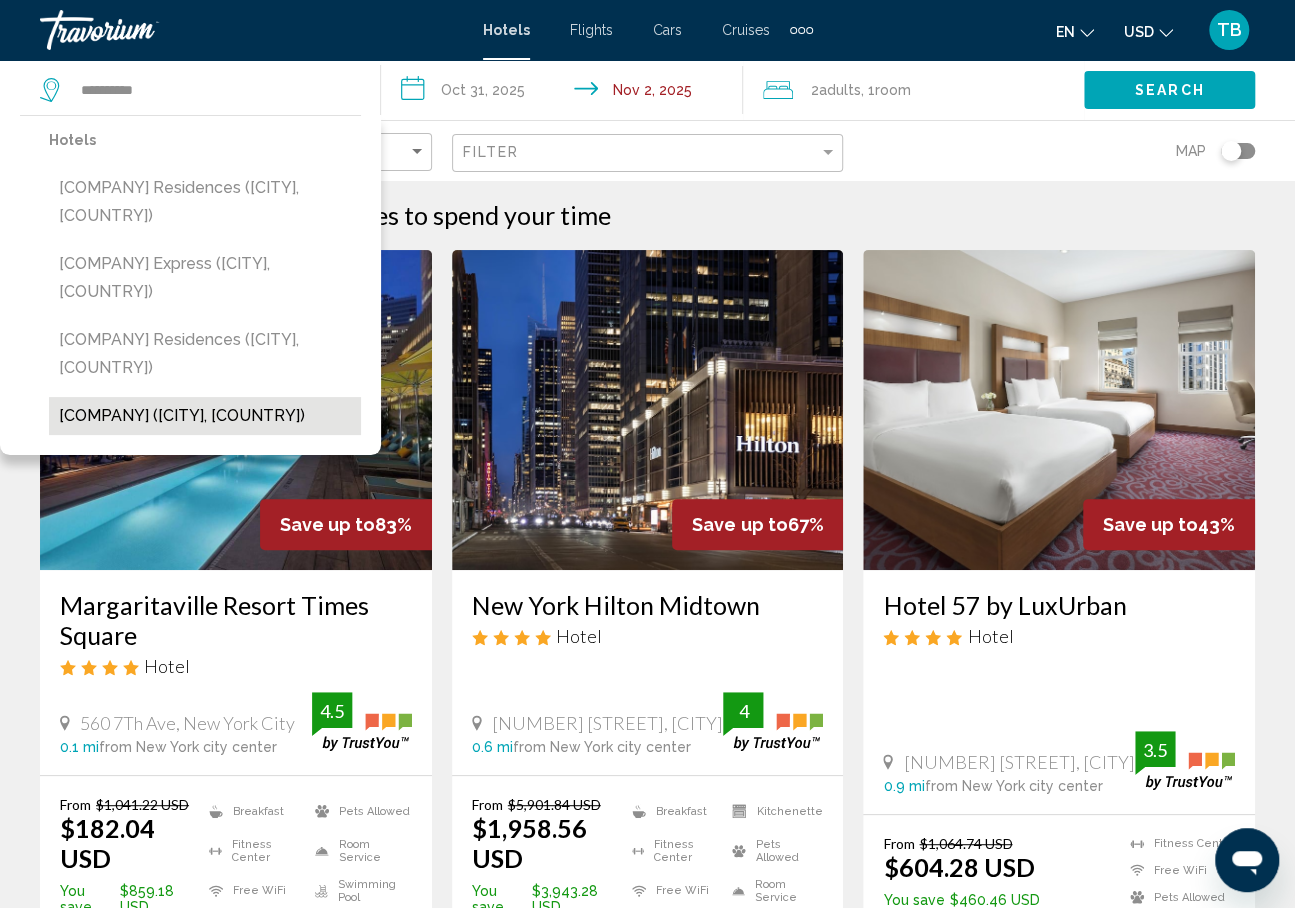 click on "[COMPANY] ([CITY], [COUNTRY])" at bounding box center (205, 416) 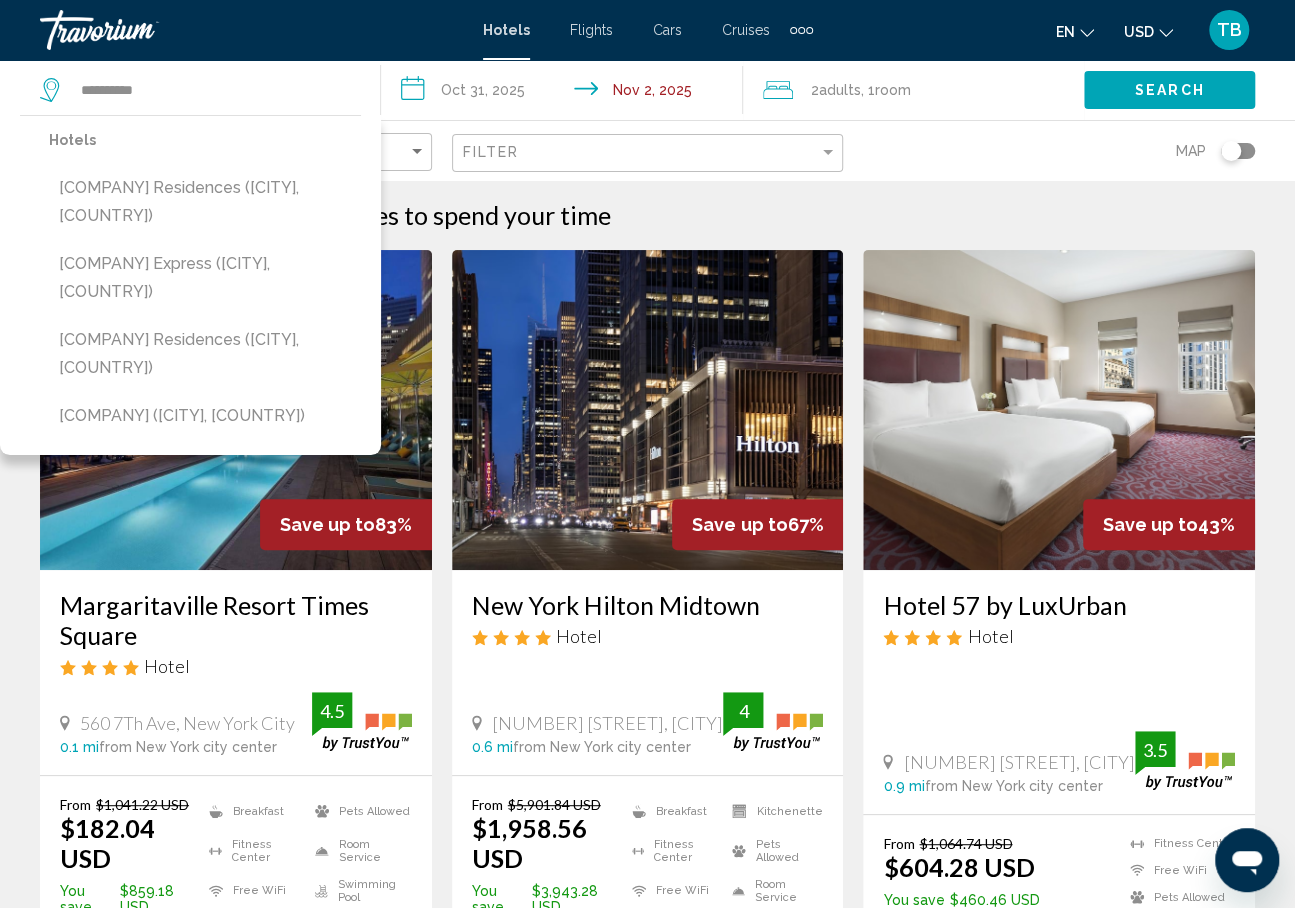 type on "**********" 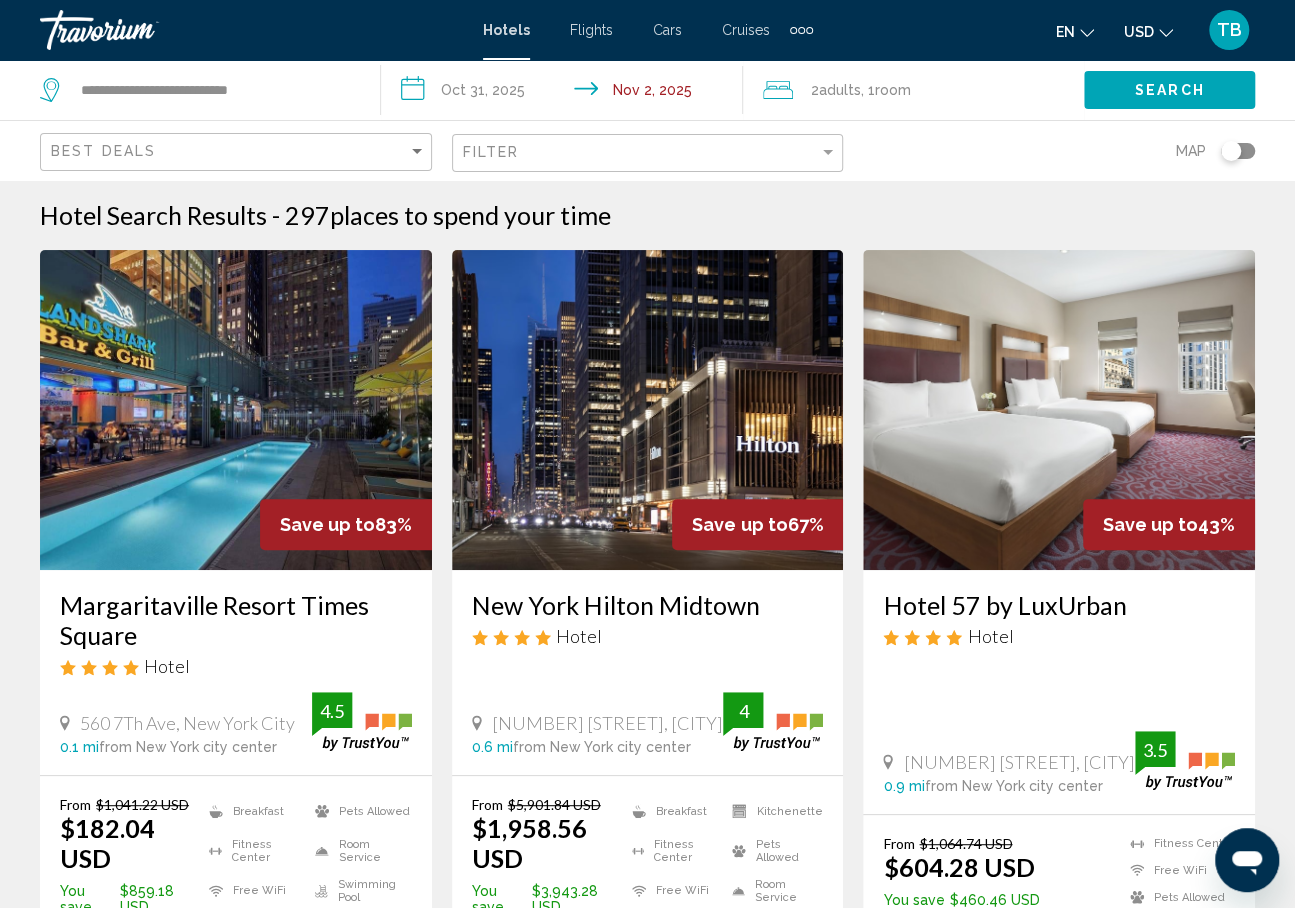 click at bounding box center (236, 410) 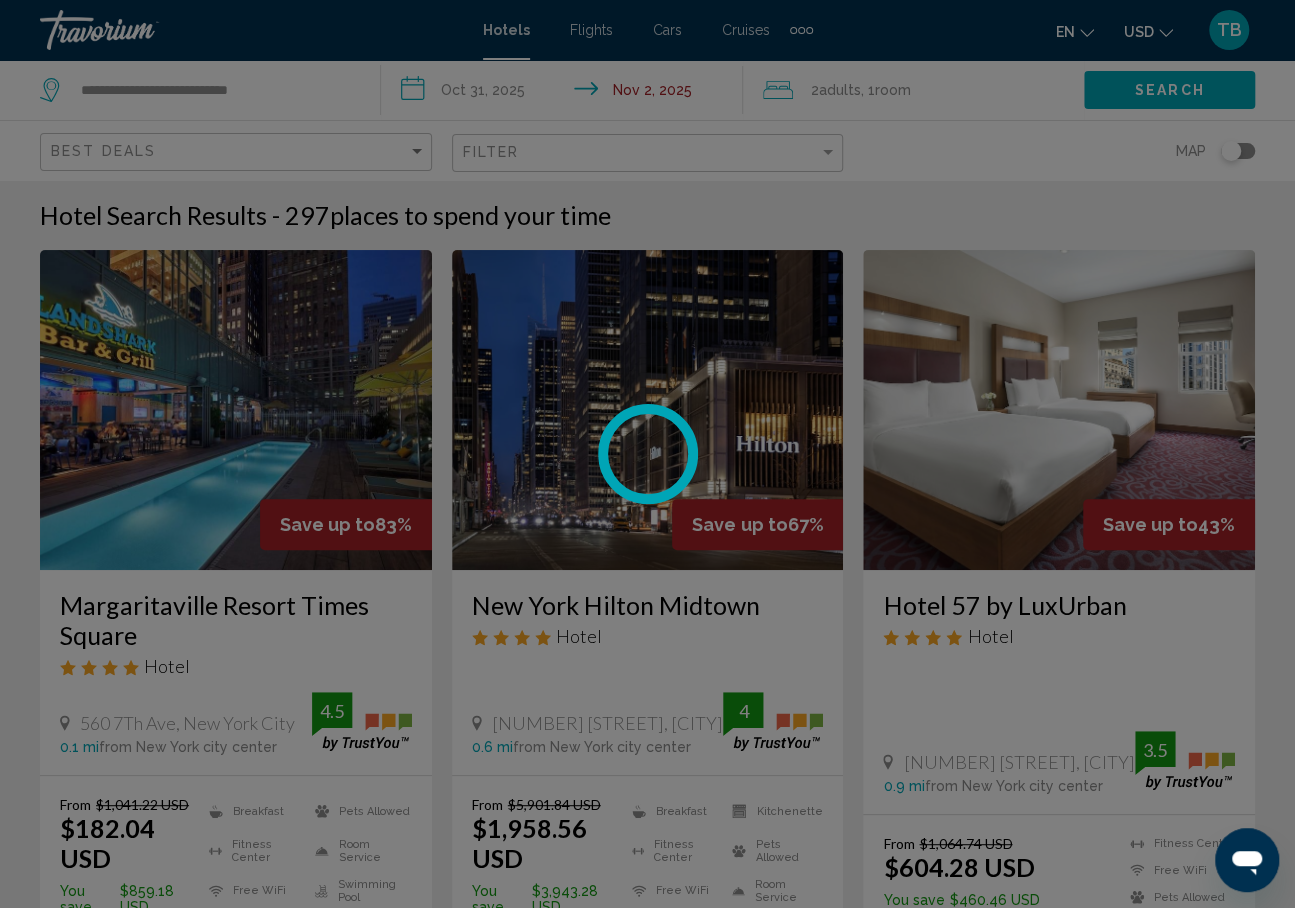 click on "**********" at bounding box center (647, 454) 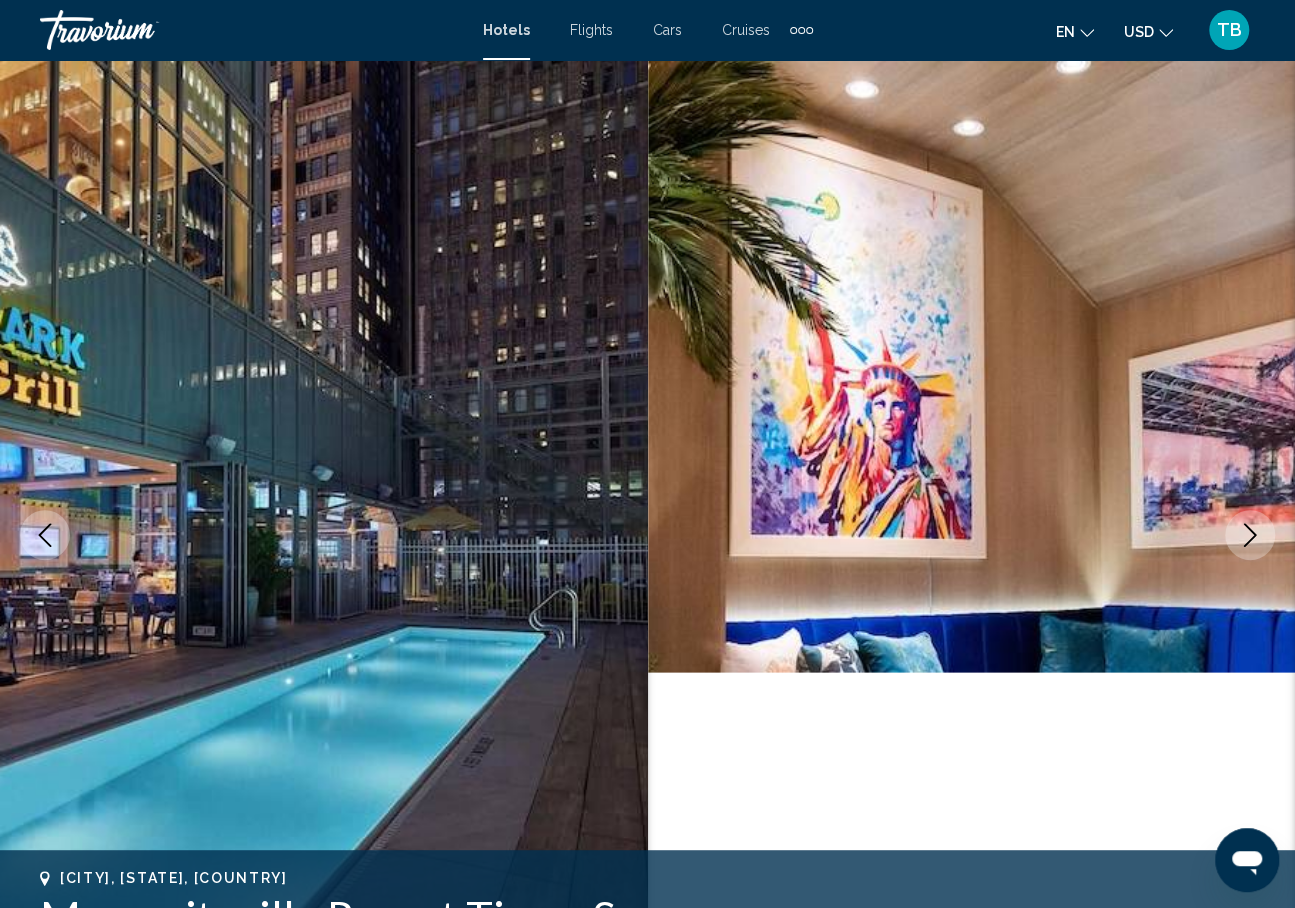 scroll, scrollTop: 80, scrollLeft: 0, axis: vertical 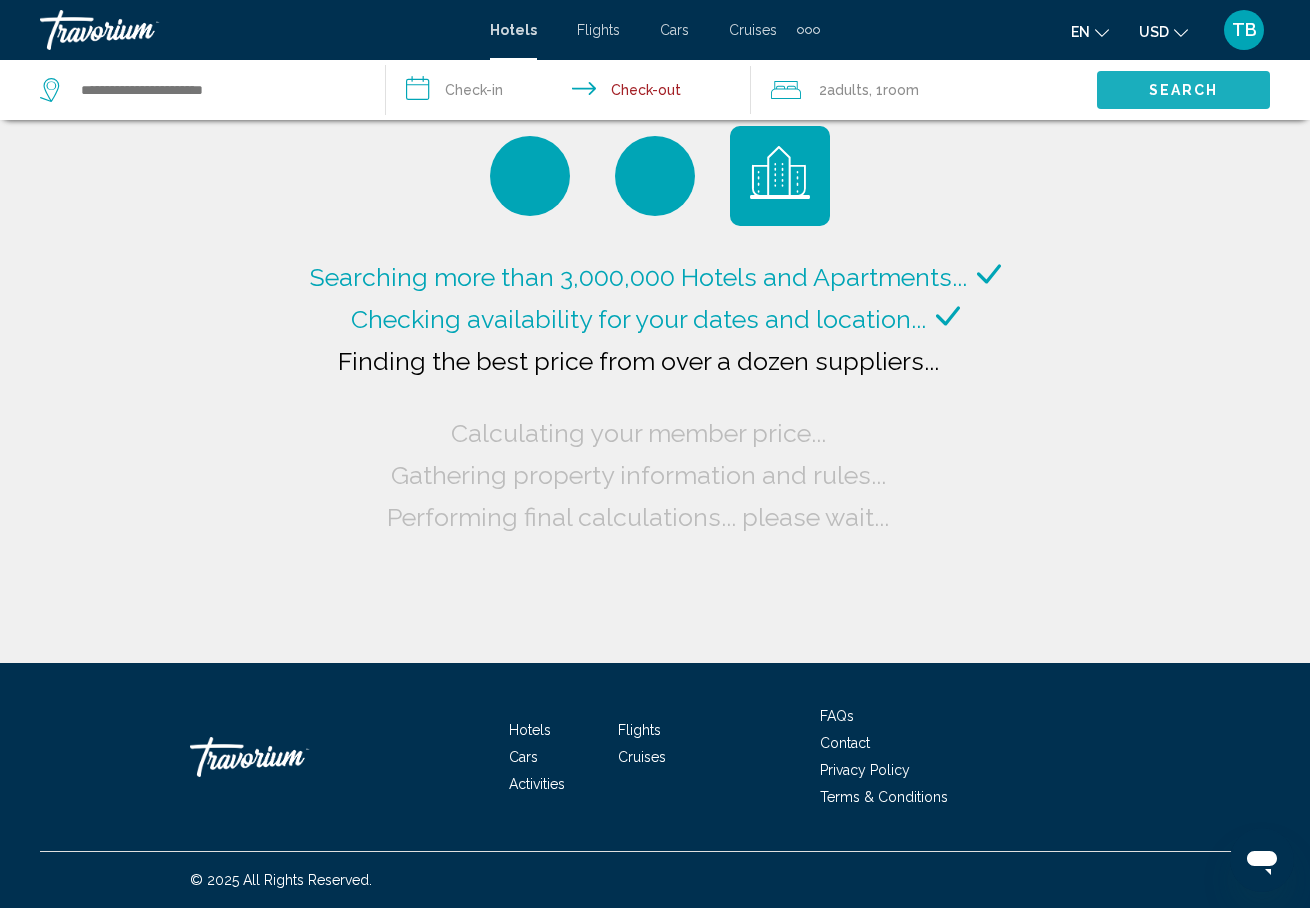 click on "Search" 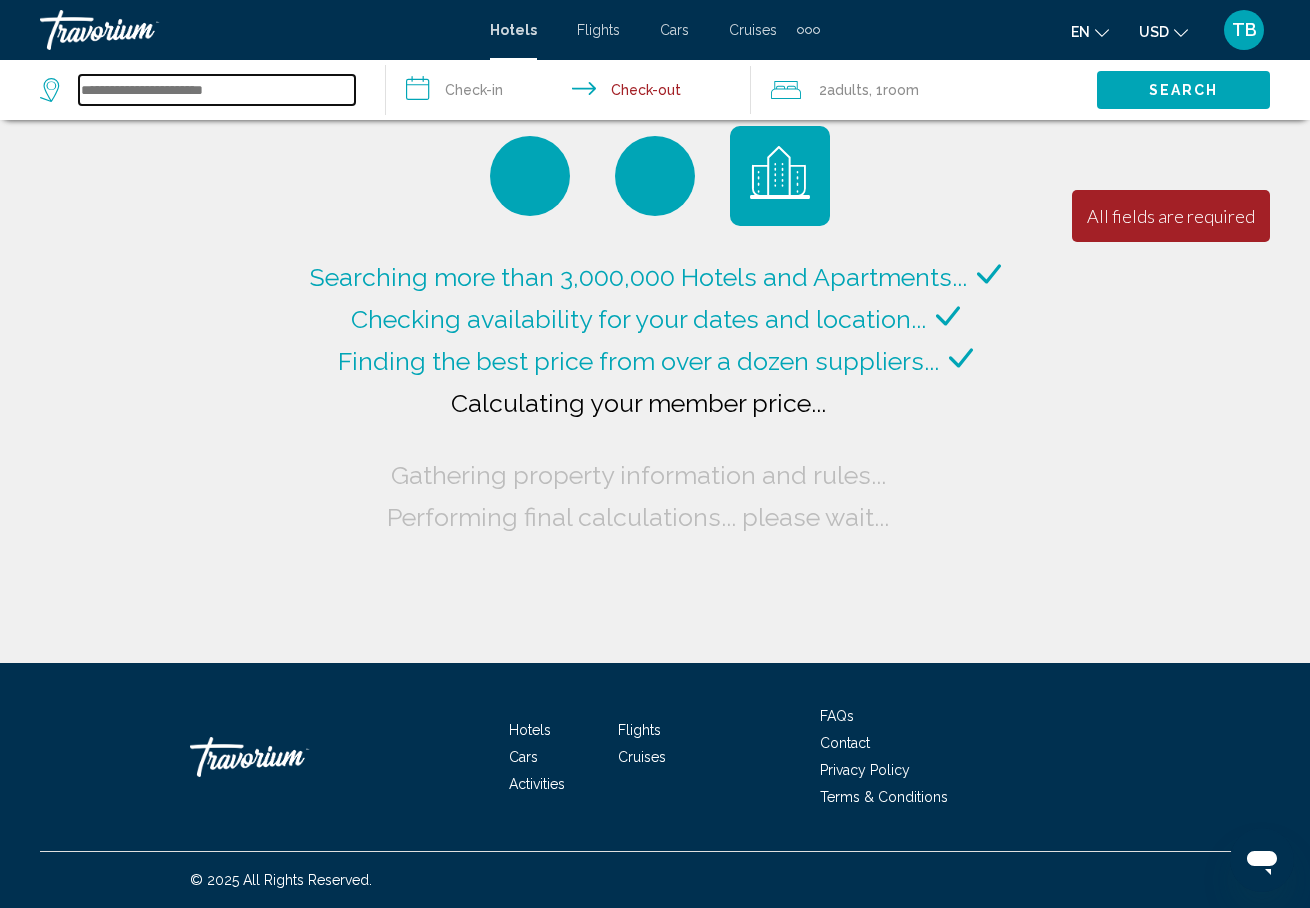 click at bounding box center (217, 90) 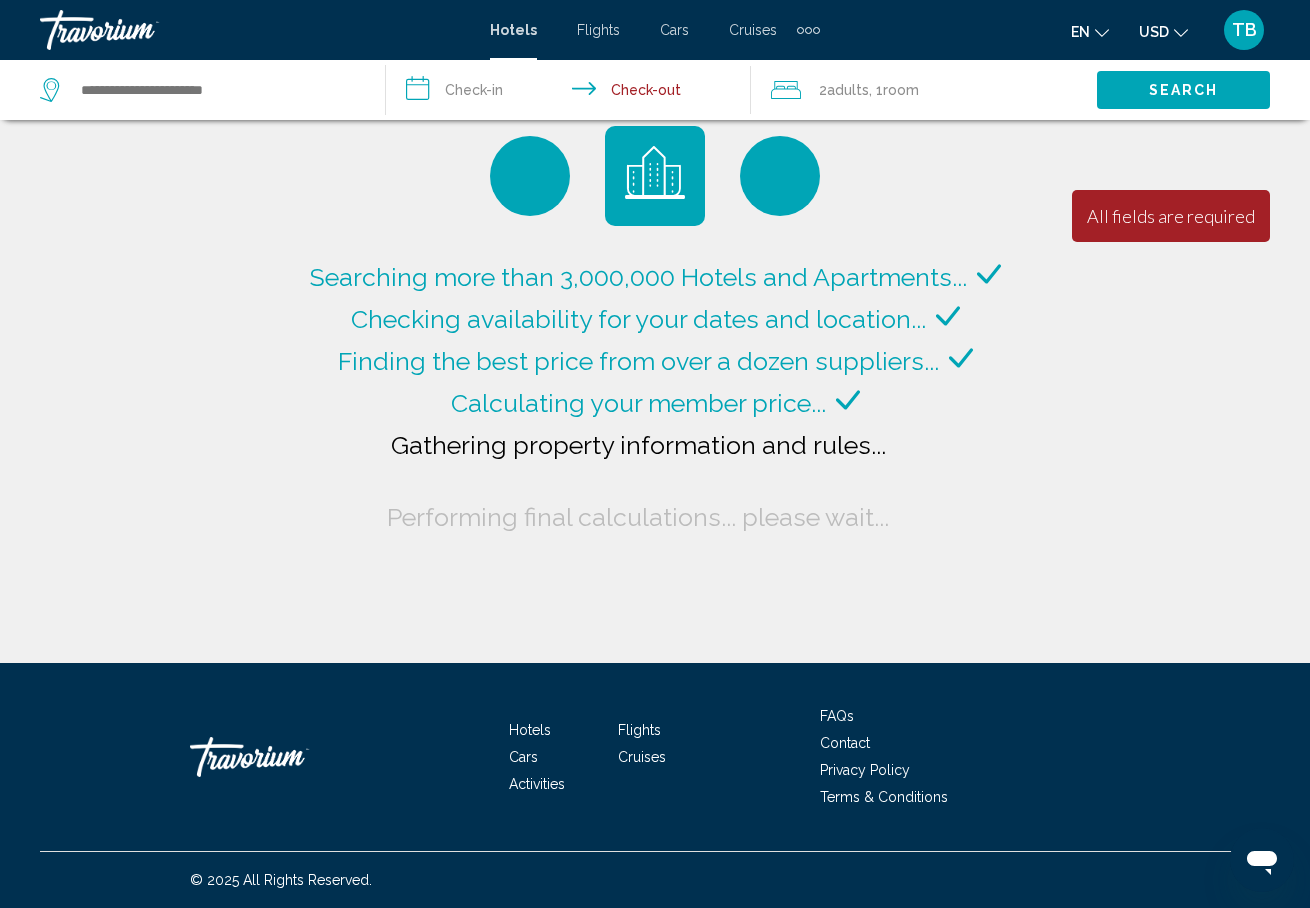 click 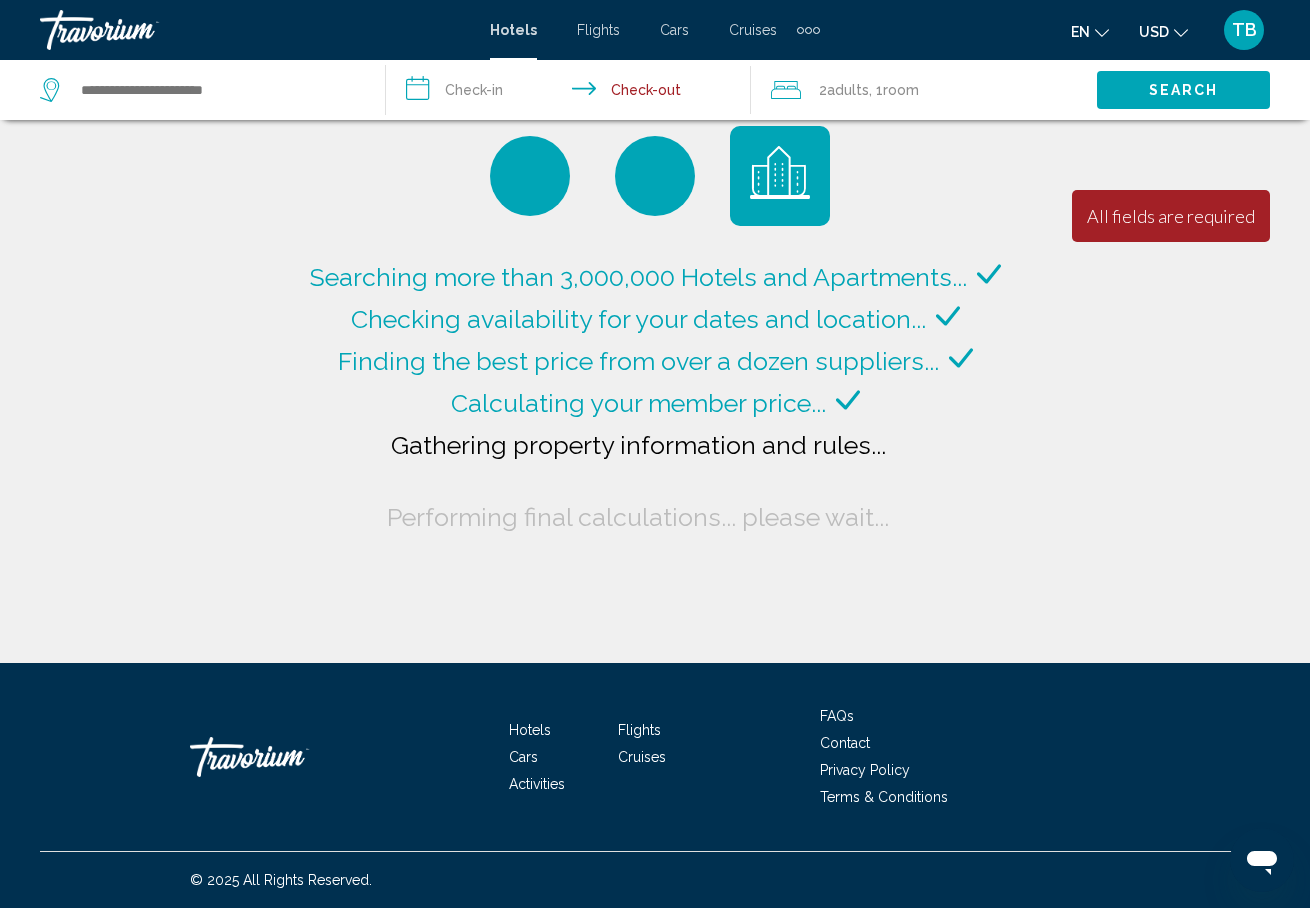 click 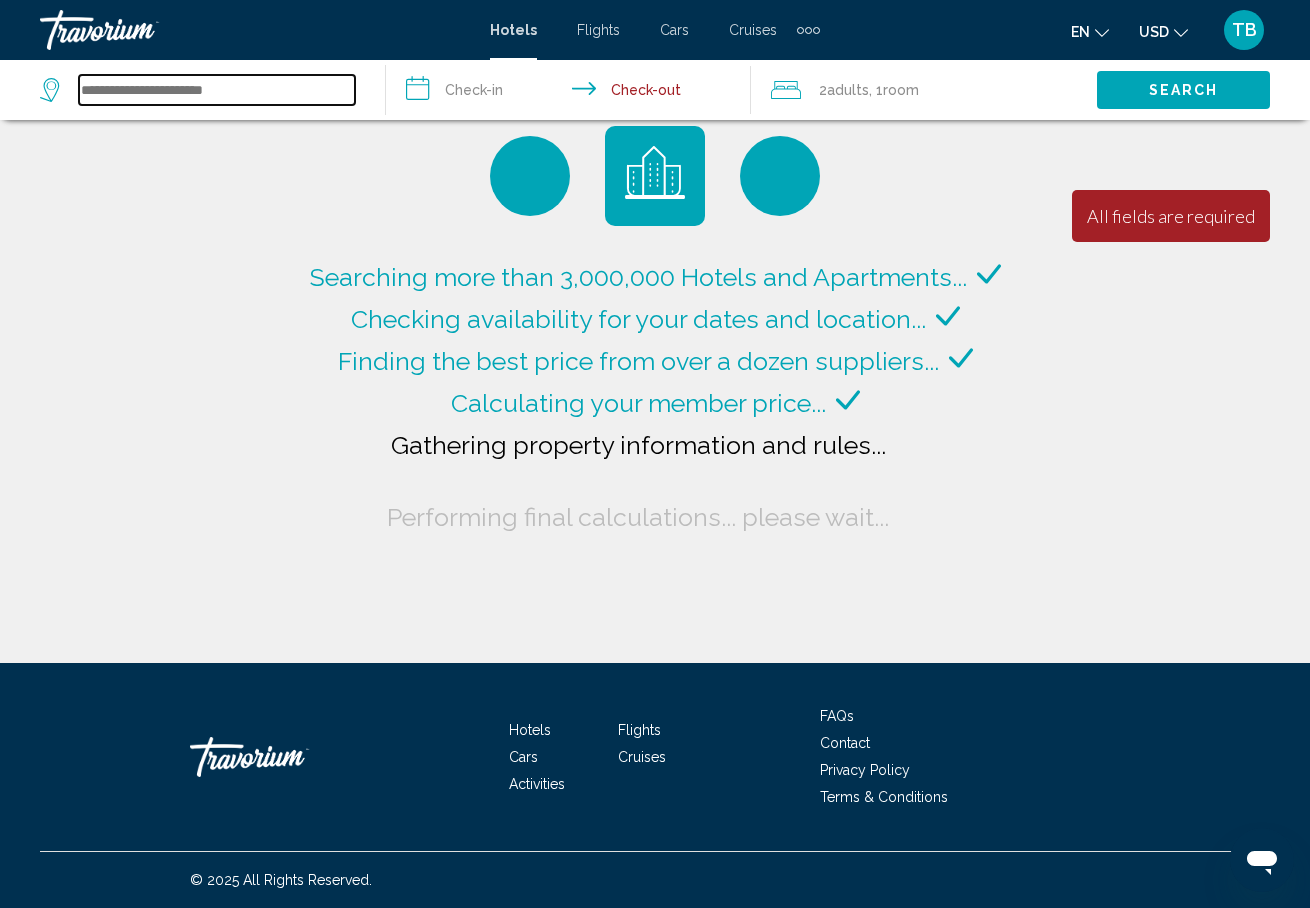 click at bounding box center [217, 90] 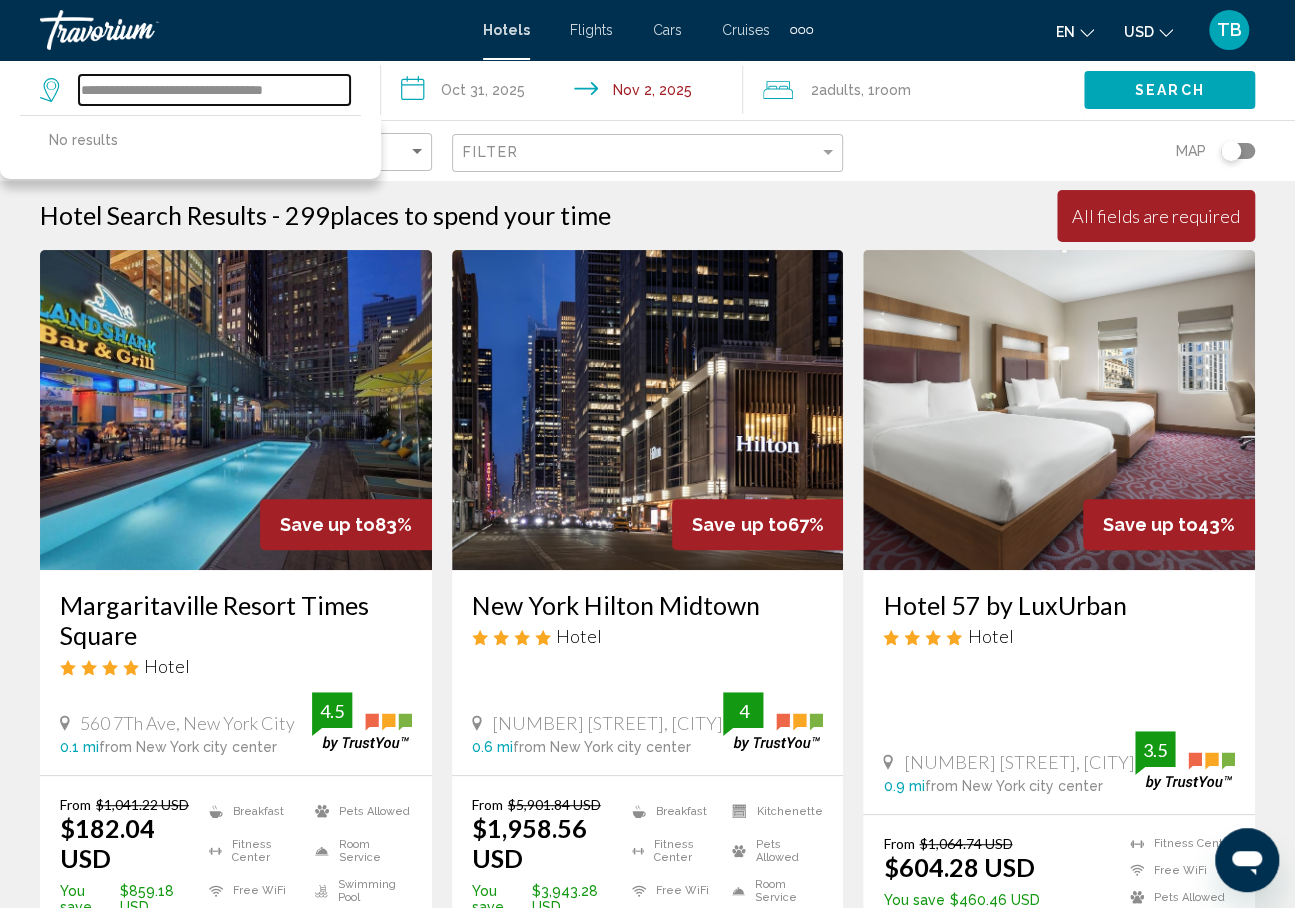 type on "**********" 